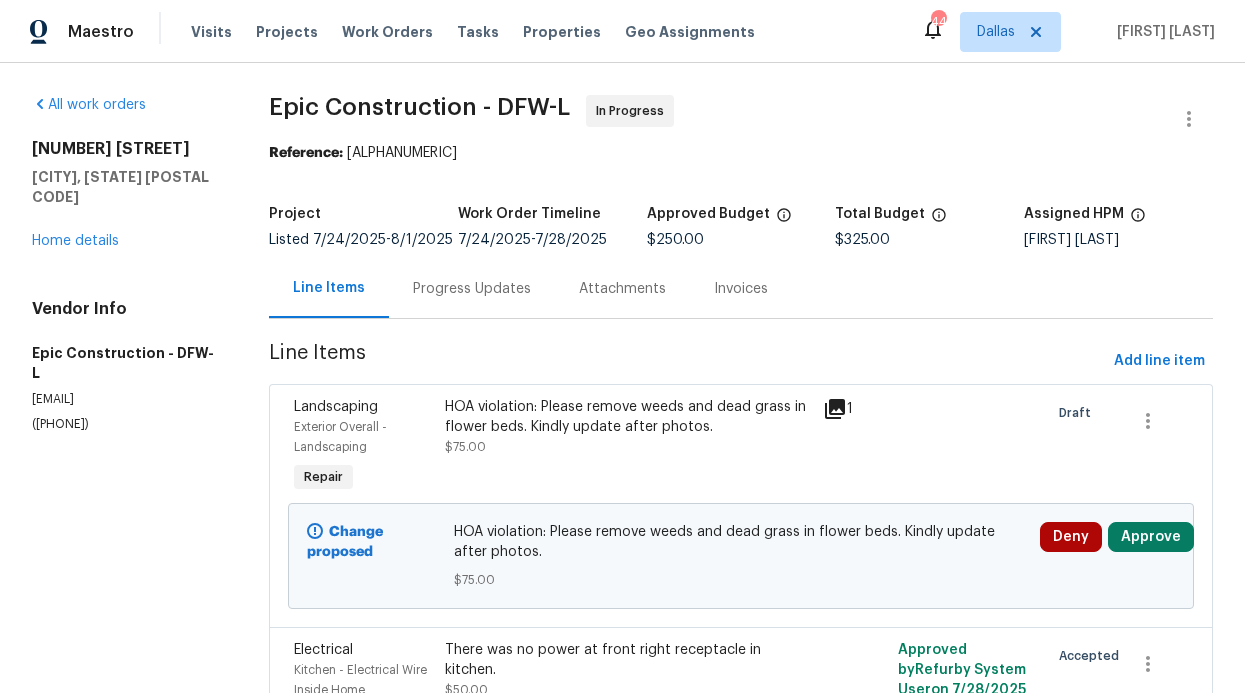scroll, scrollTop: 0, scrollLeft: 0, axis: both 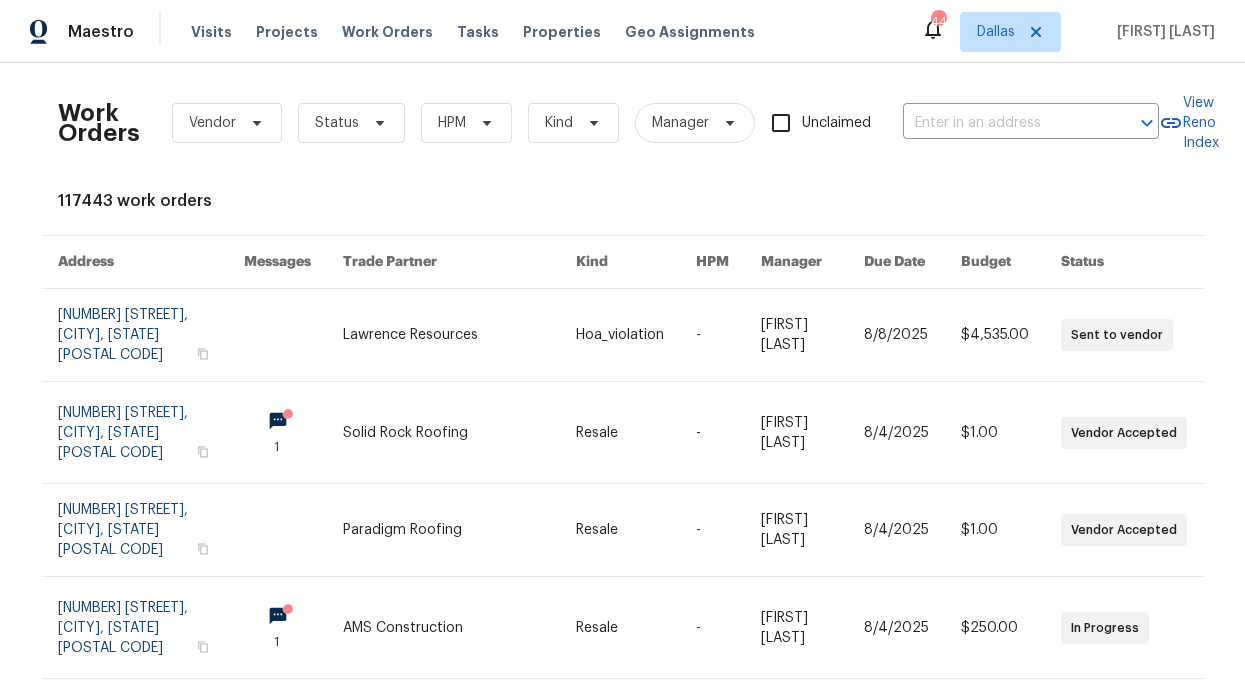 click on "Visits Projects Work Orders Tasks Properties Geo Assignments" at bounding box center [485, 32] 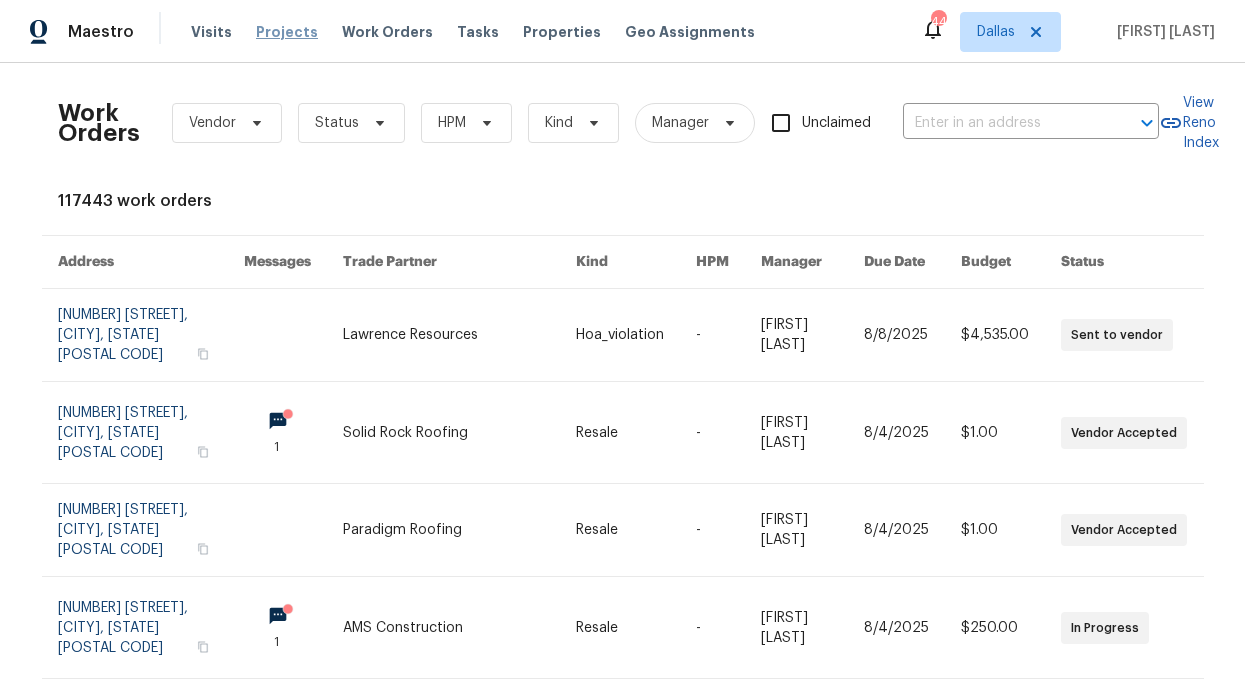 click on "Projects" at bounding box center [287, 32] 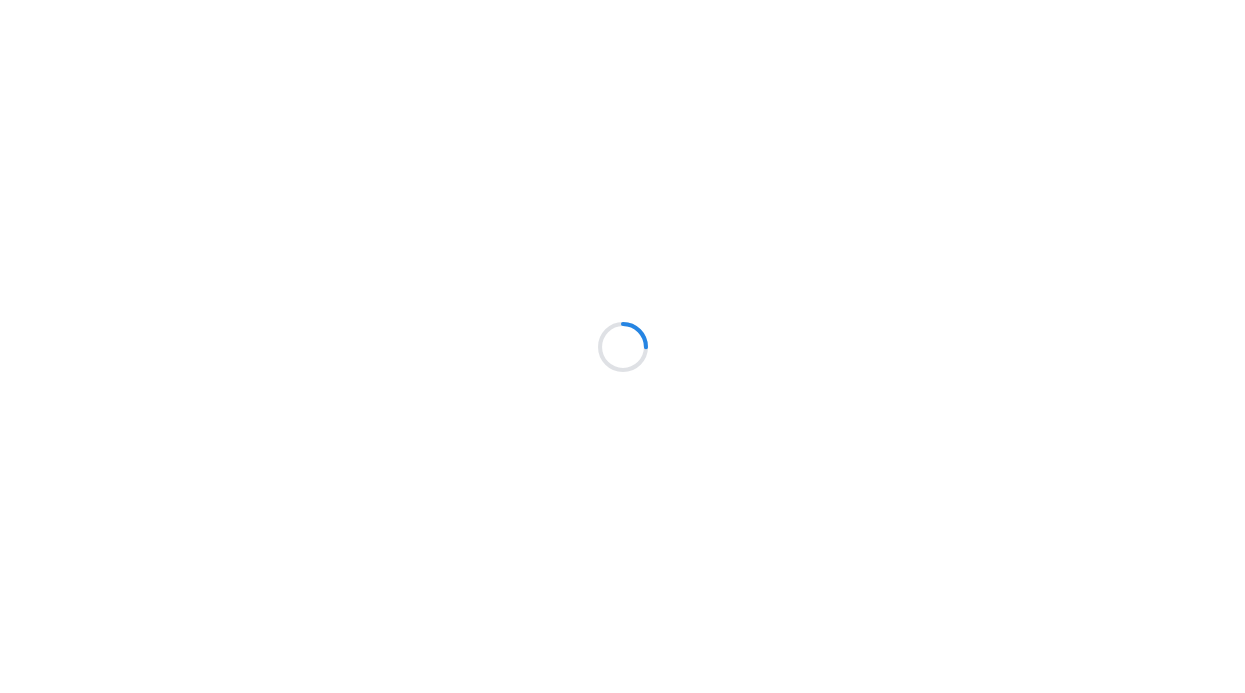 scroll, scrollTop: 0, scrollLeft: 0, axis: both 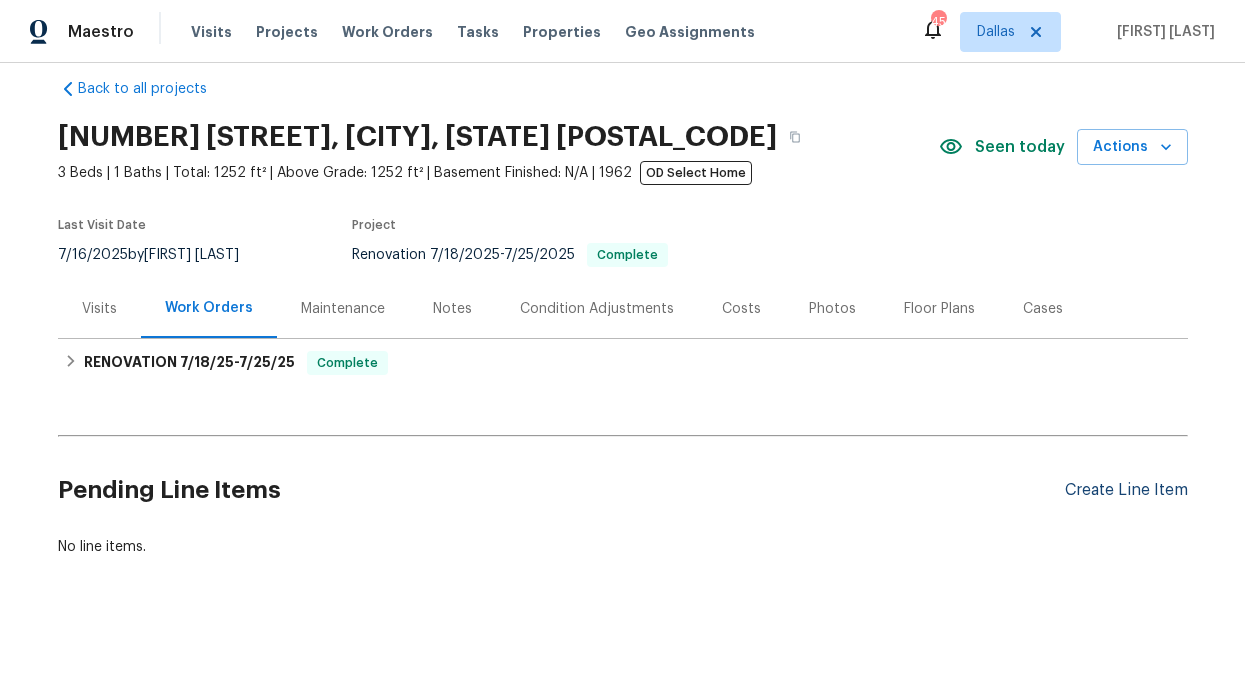 click on "Create Line Item" at bounding box center (1126, 490) 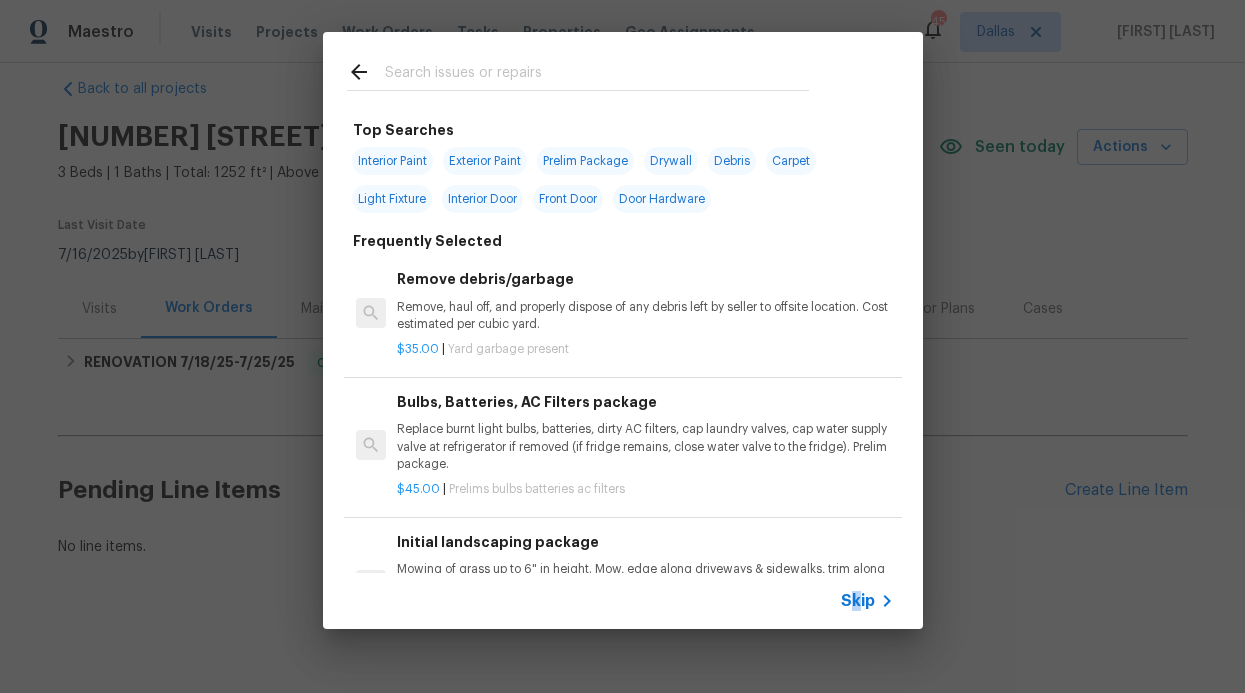 click on "Skip" at bounding box center [858, 601] 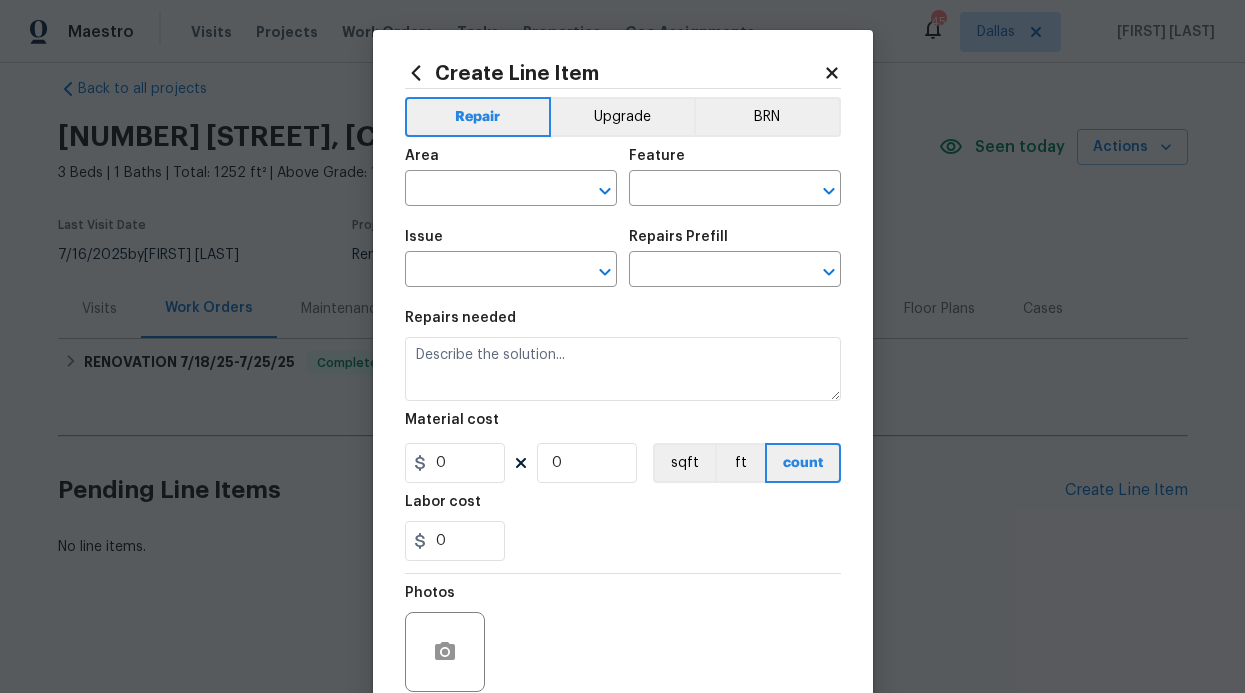 click on "Area ​" at bounding box center (511, 177) 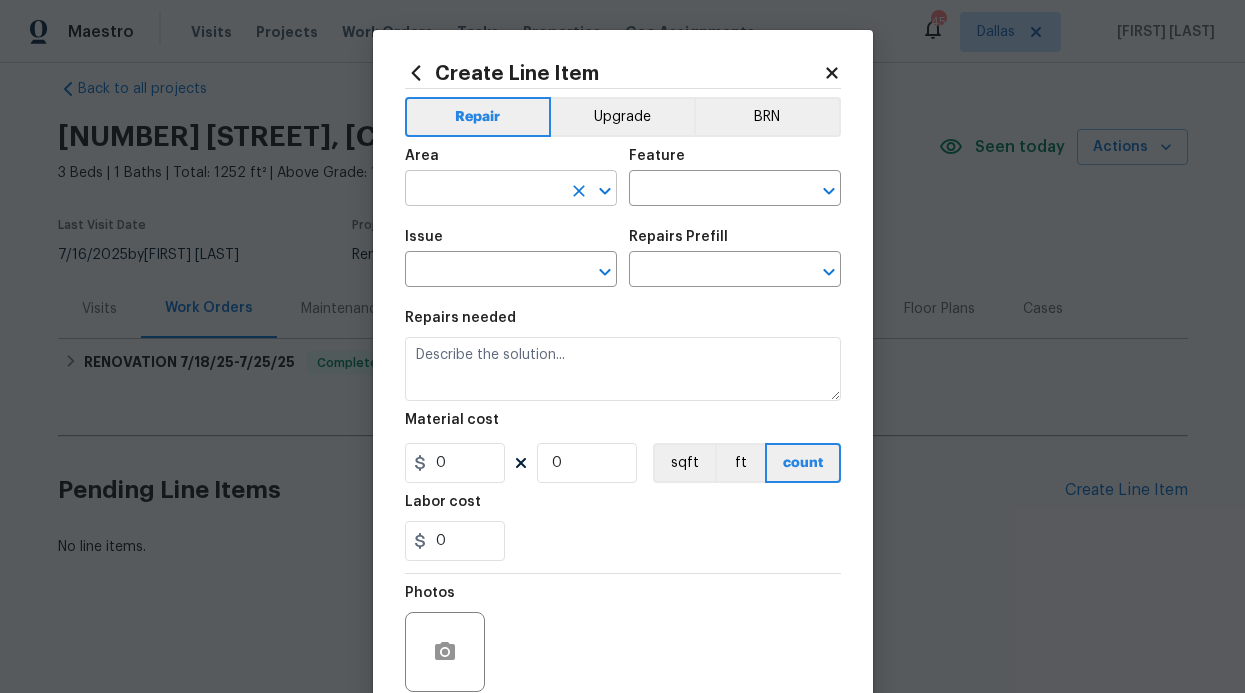 click at bounding box center [483, 190] 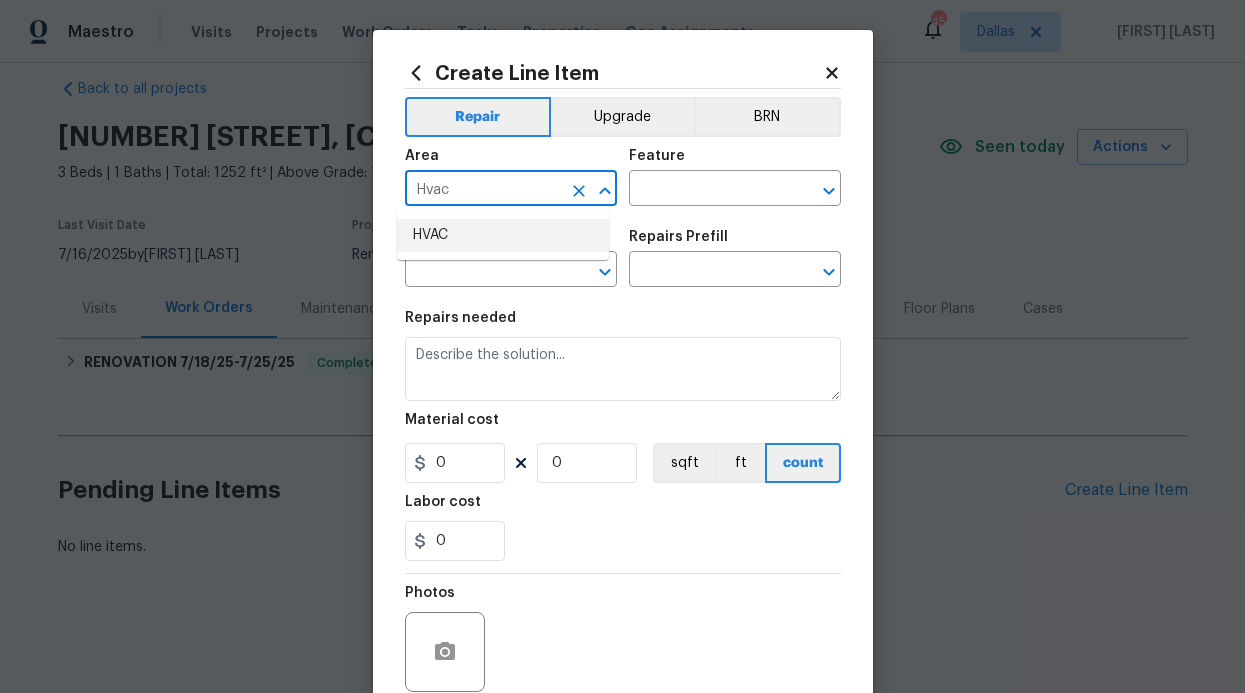 click on "HVAC" at bounding box center [503, 235] 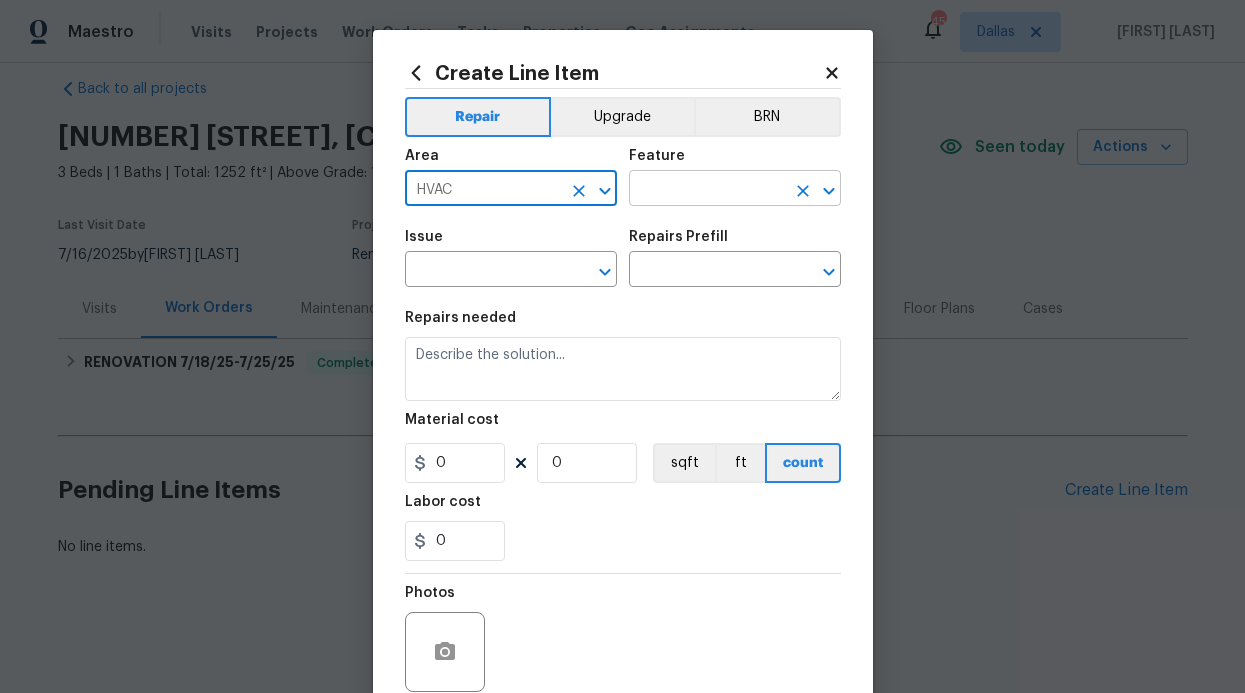 type on "HVAC" 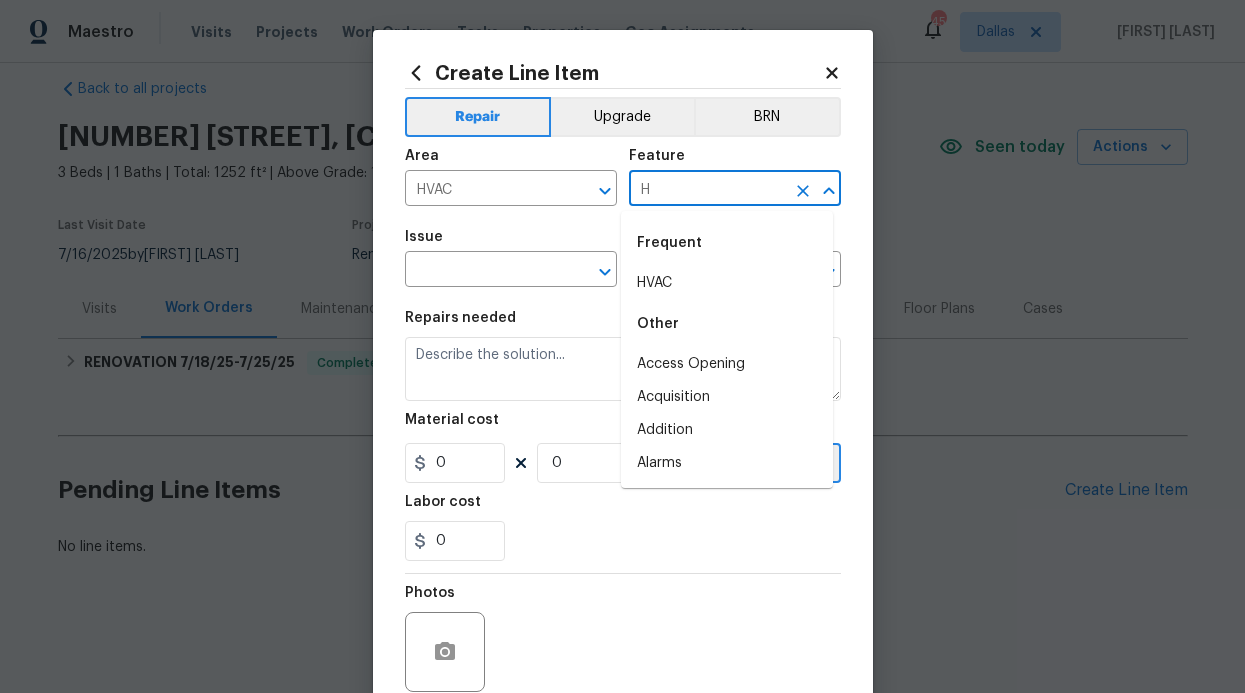 click on "Frequent" at bounding box center (727, 243) 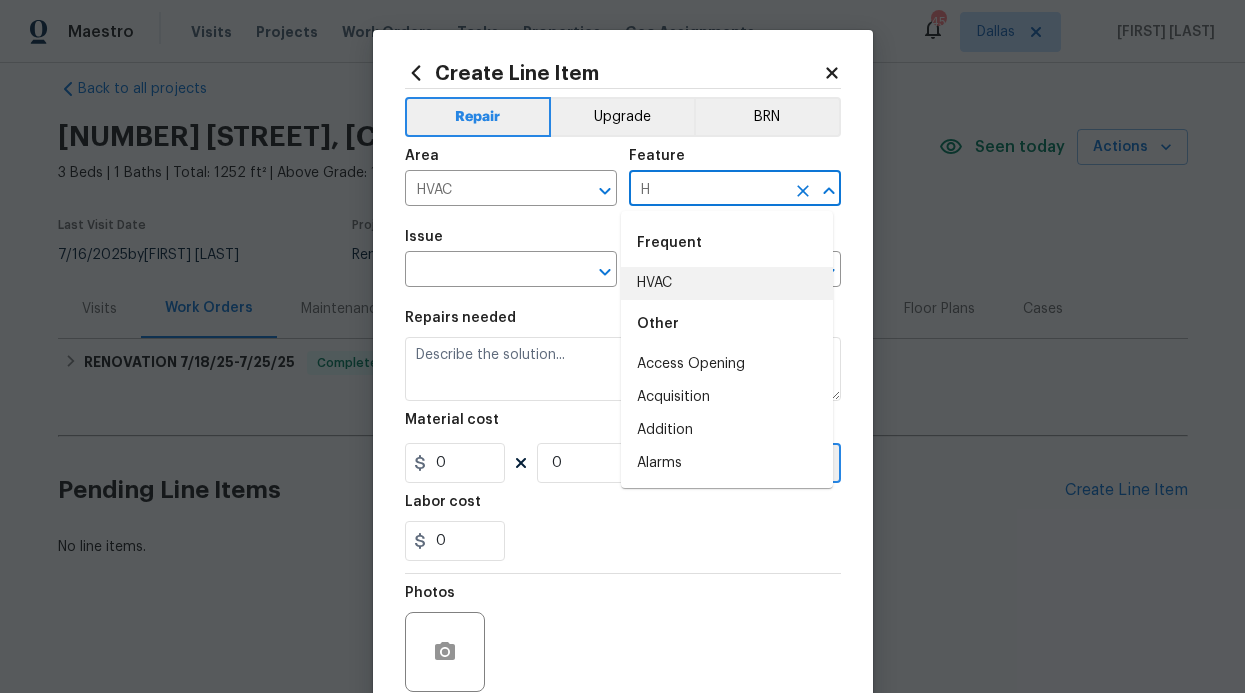 click on "HVAC" at bounding box center (727, 283) 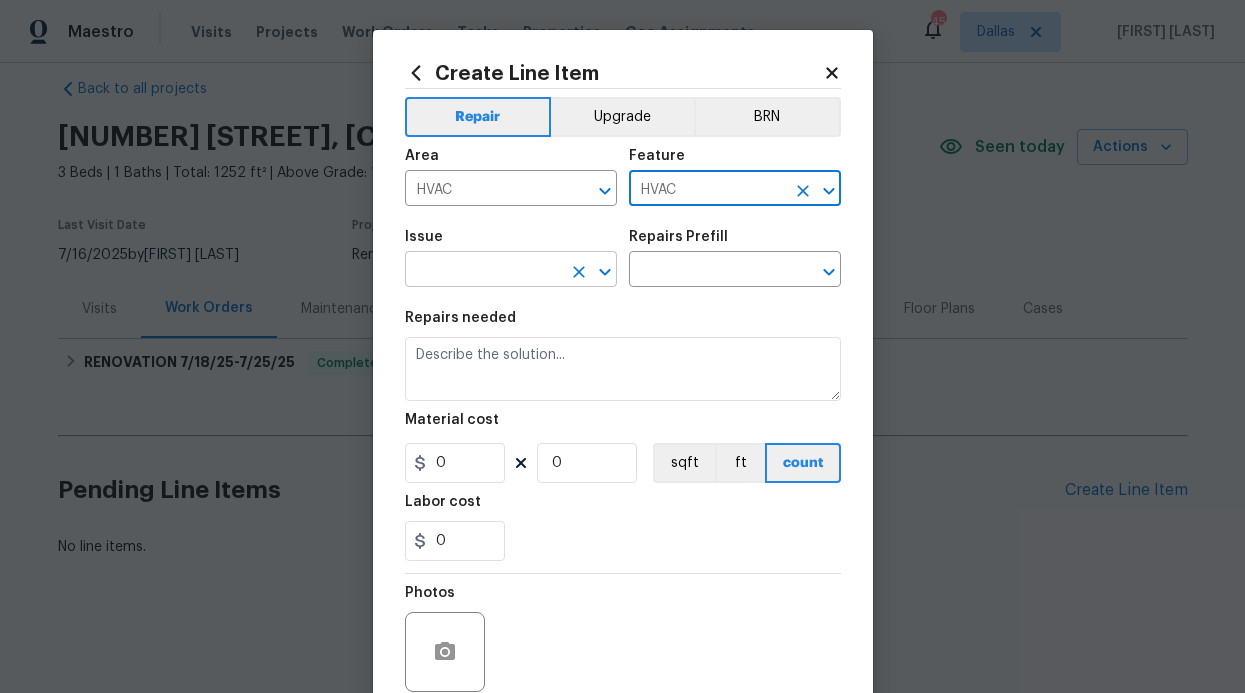 type on "HVAC" 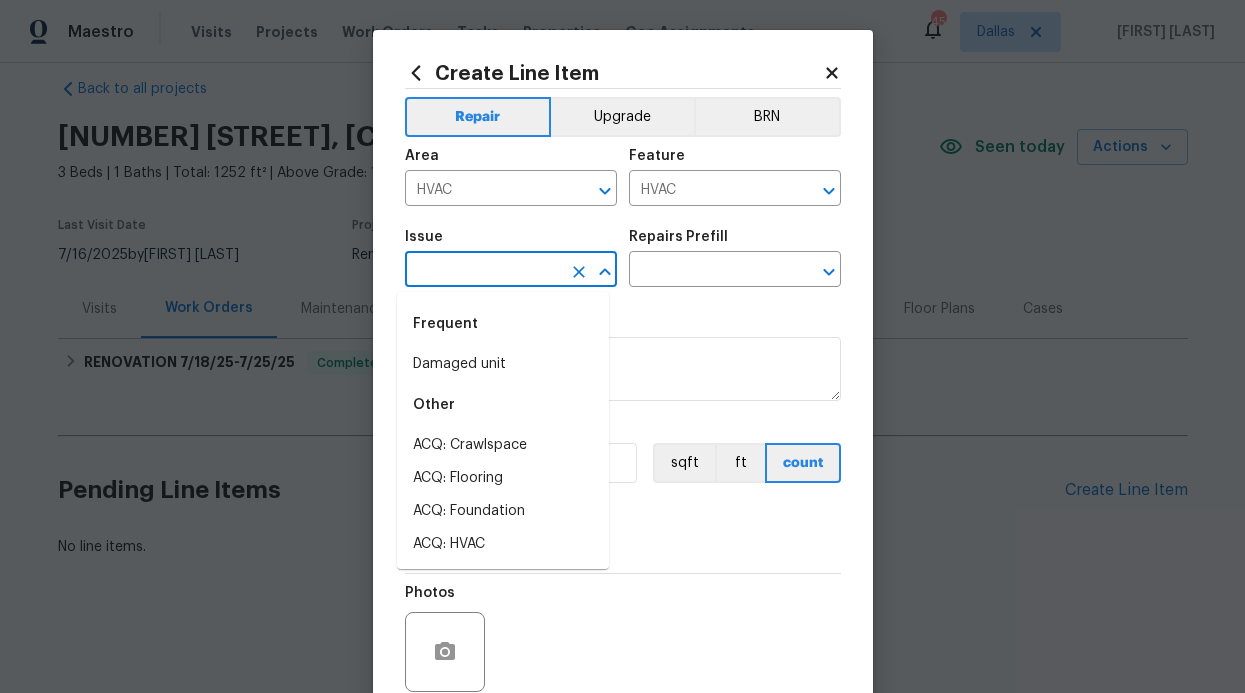 click at bounding box center (483, 271) 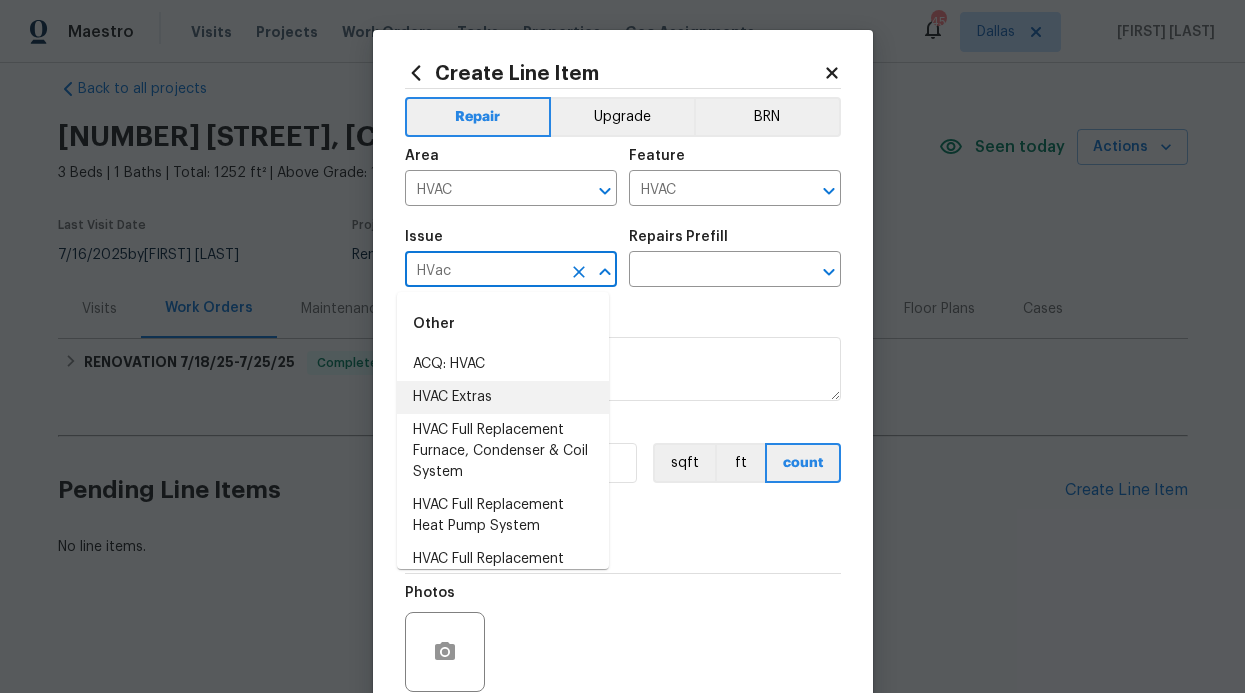 click on "HVAC Extras" at bounding box center [503, 397] 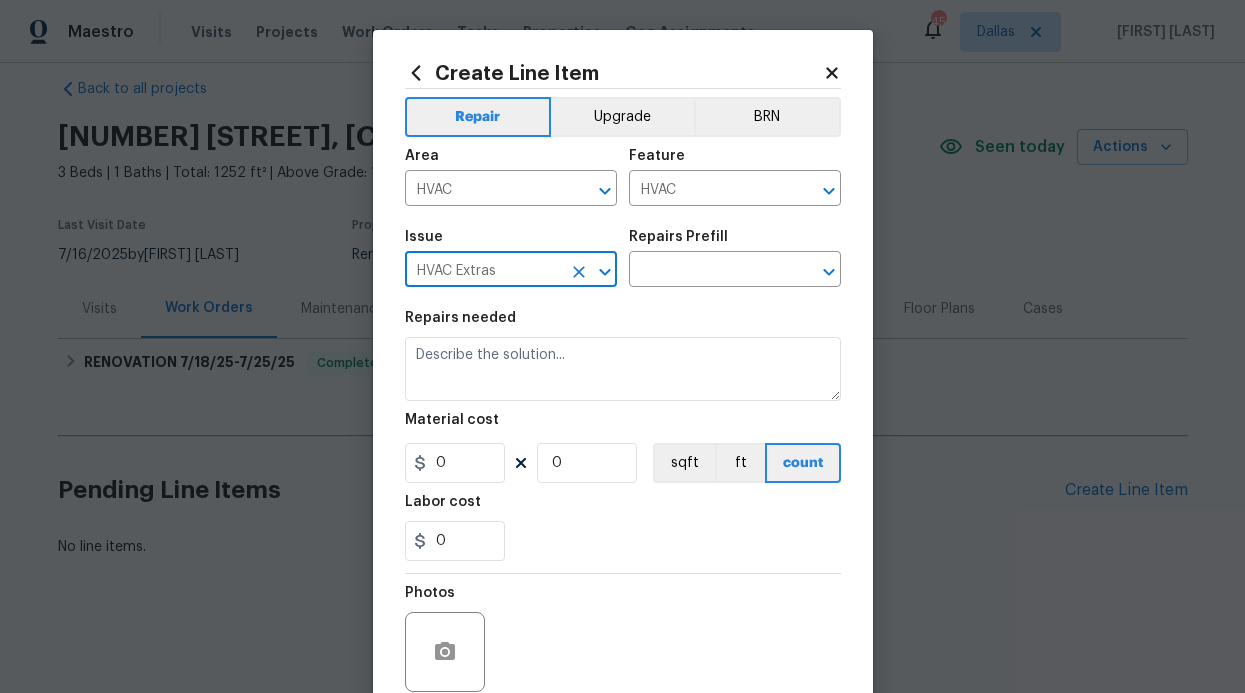 type on "HVAC Extras" 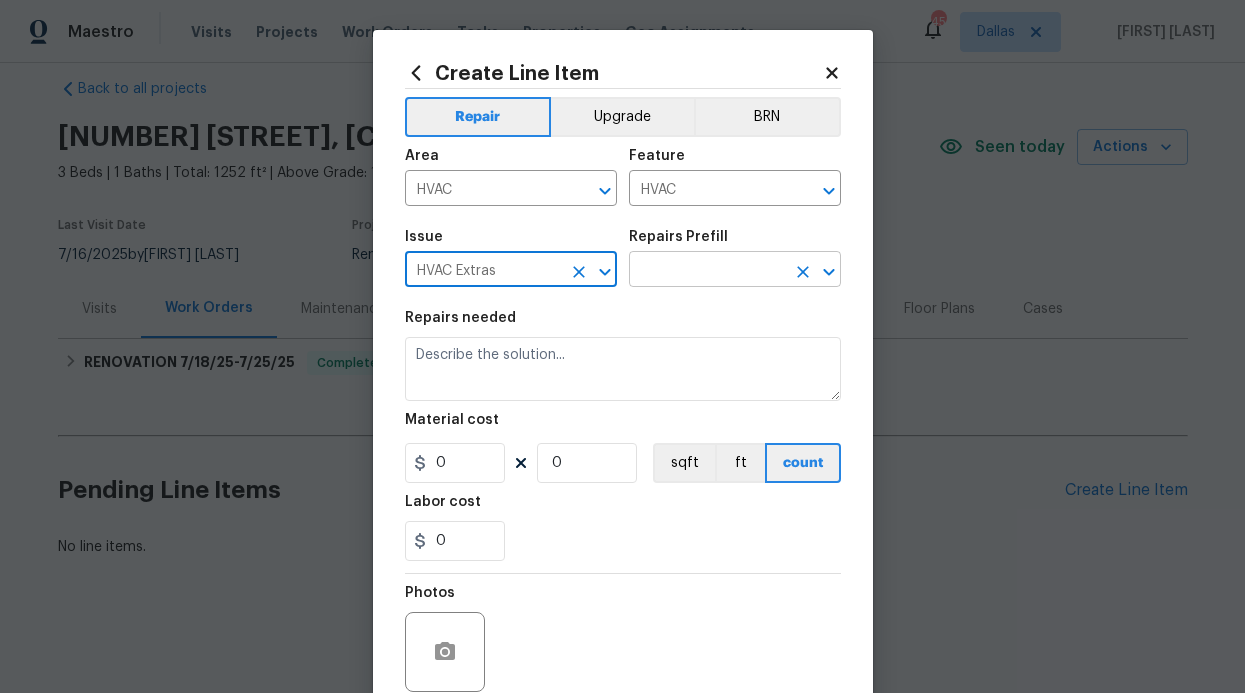 drag, startPoint x: 688, startPoint y: 246, endPoint x: 674, endPoint y: 263, distance: 22.022715 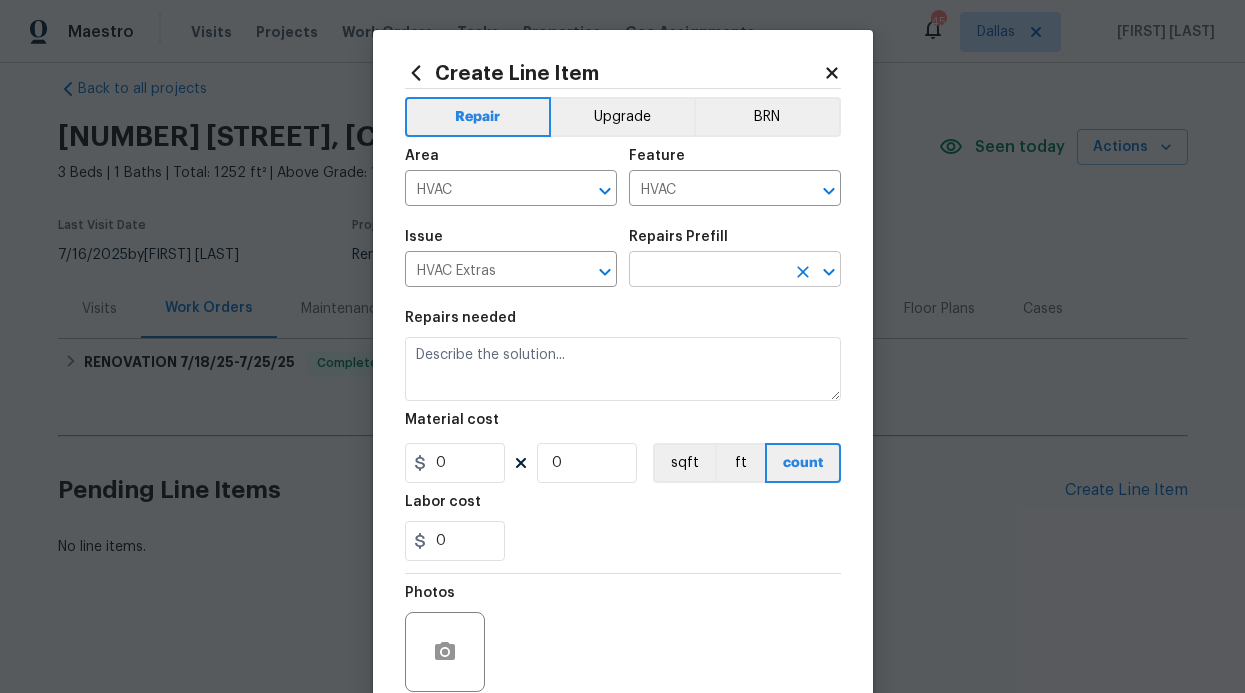 click at bounding box center [707, 271] 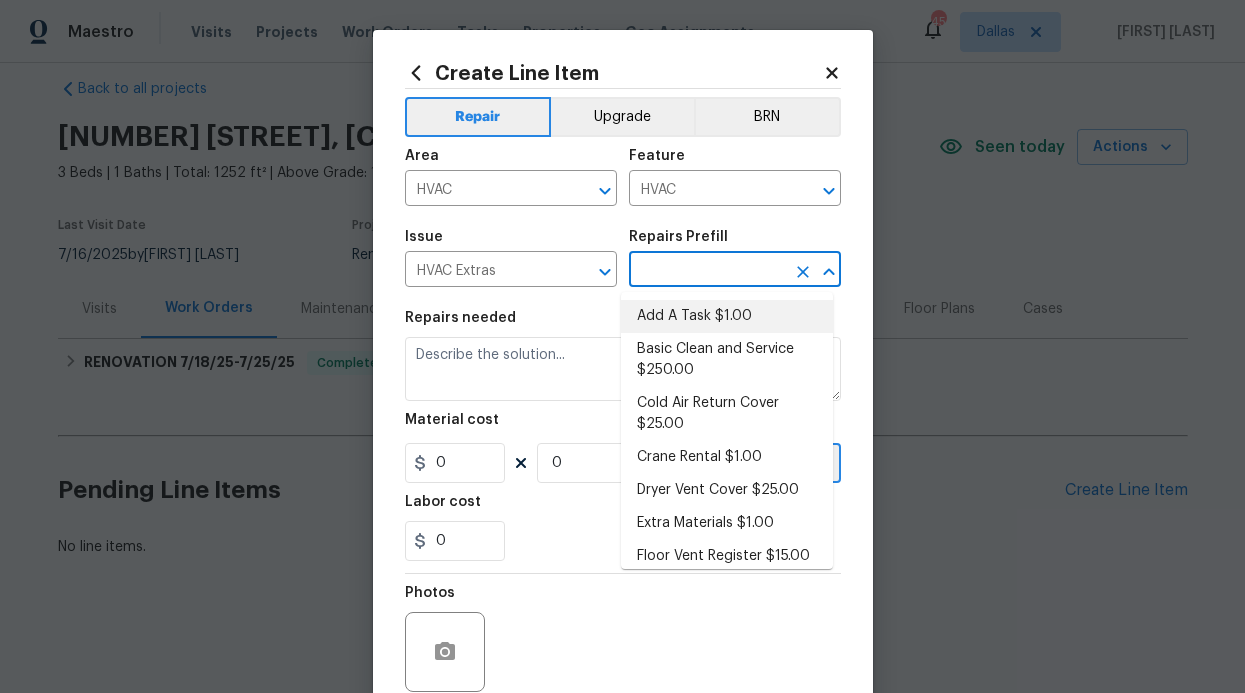 click on "Add A Task $1.00" at bounding box center [727, 316] 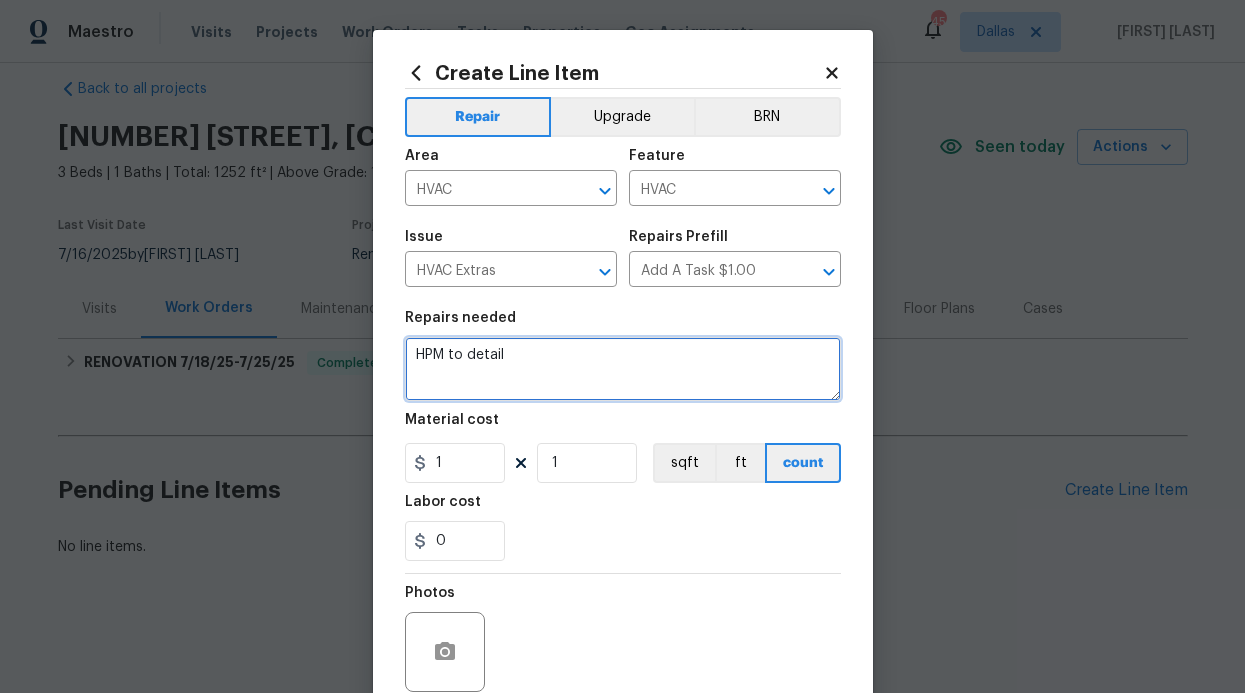 drag, startPoint x: 568, startPoint y: 383, endPoint x: 379, endPoint y: 349, distance: 192.03384 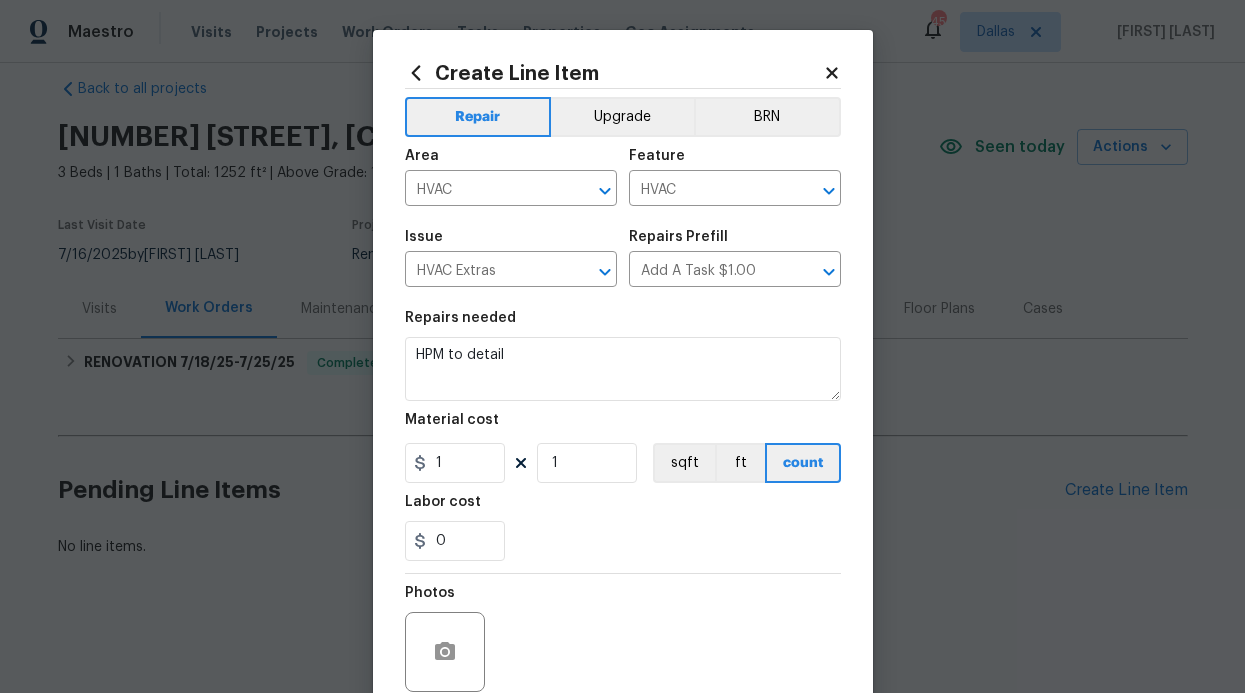 click on "Repairs needed HPM to detail Material cost 1 1 sqft ft count Labor cost 0" at bounding box center [623, 436] 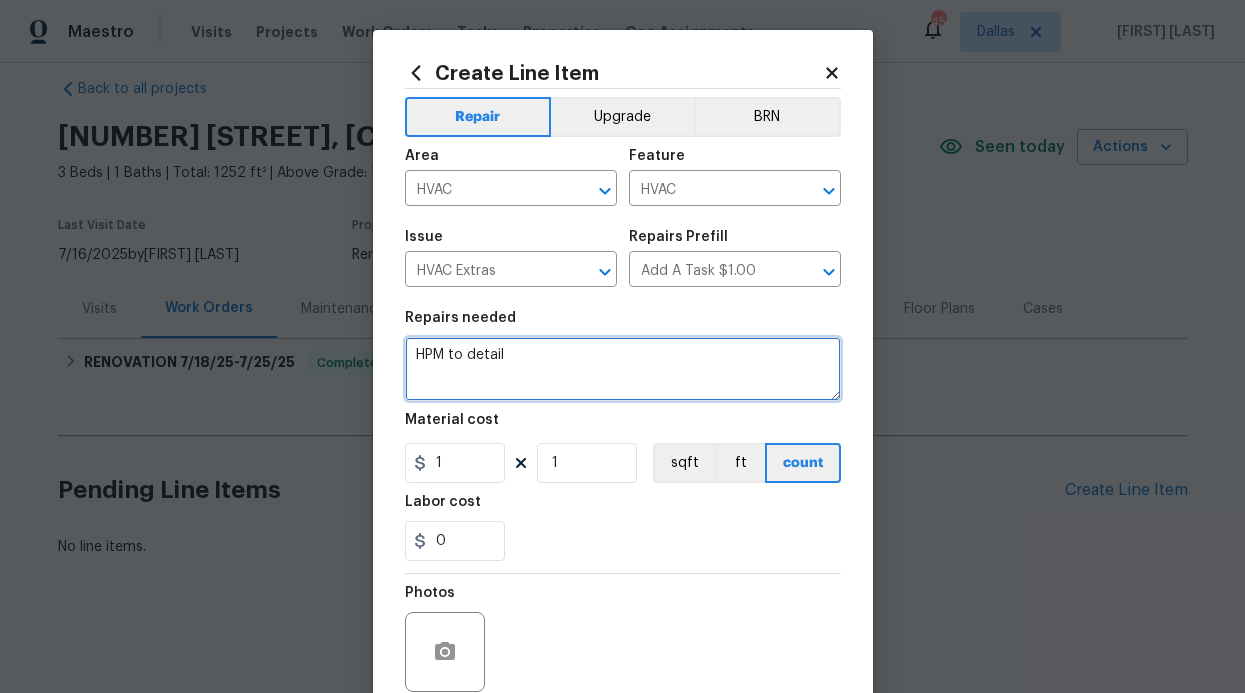 drag, startPoint x: 572, startPoint y: 356, endPoint x: 425, endPoint y: 304, distance: 155.92627 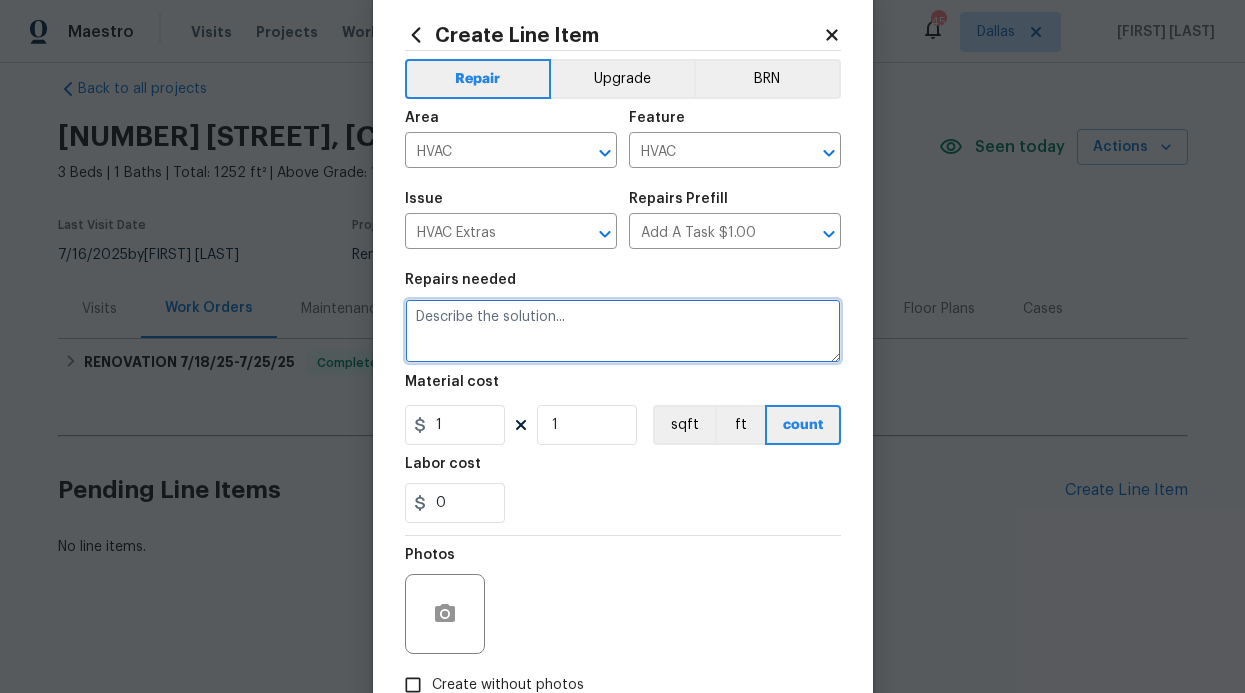 scroll, scrollTop: 39, scrollLeft: 0, axis: vertical 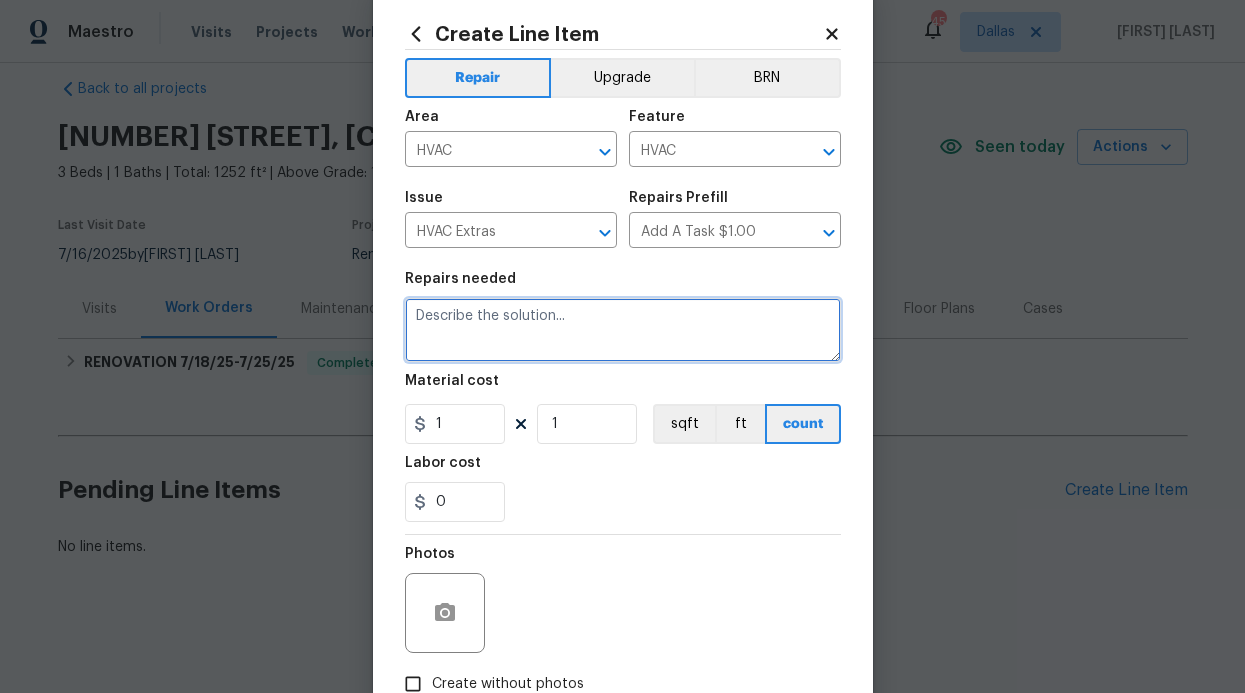 paste on "price system replacement" 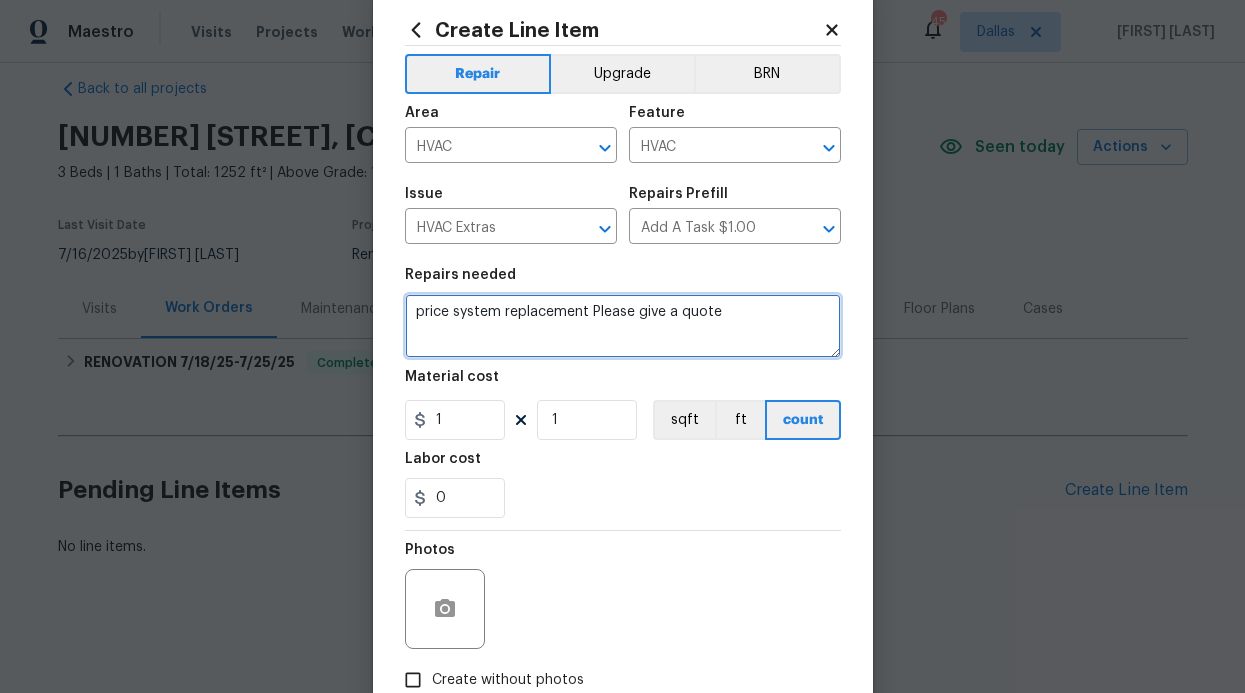 scroll, scrollTop: 43, scrollLeft: 0, axis: vertical 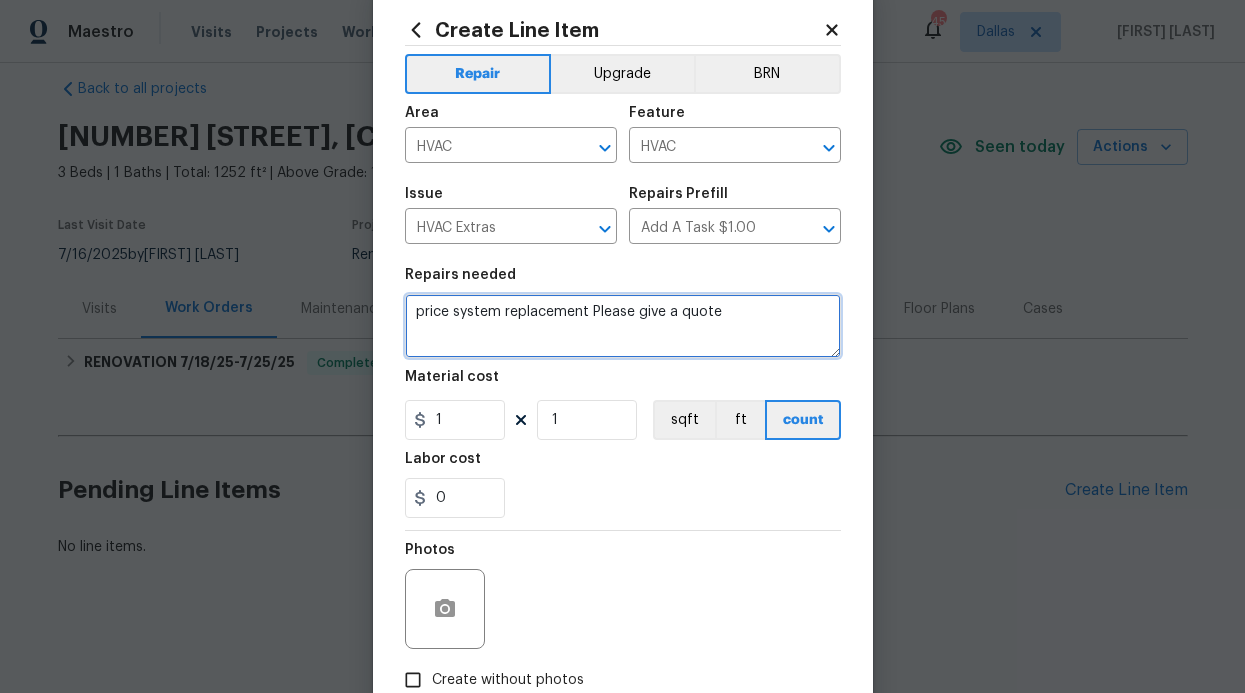 type on "price system replacement Please give a quote" 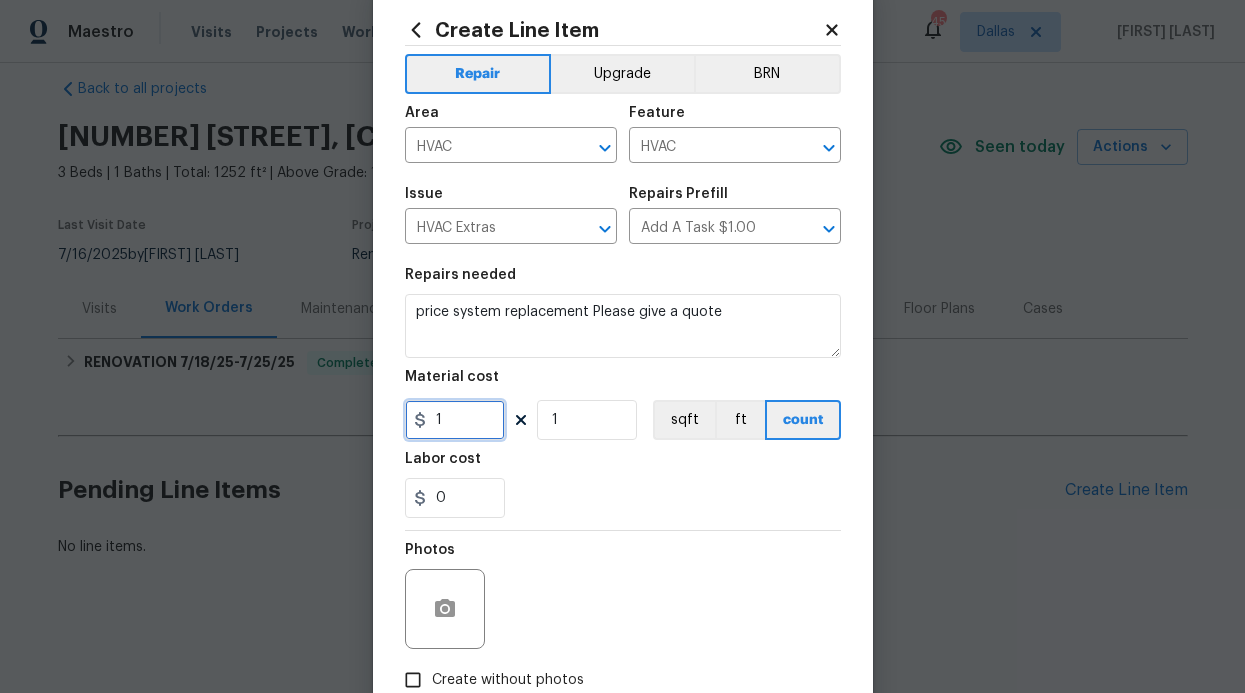 drag, startPoint x: 444, startPoint y: 424, endPoint x: 424, endPoint y: 414, distance: 22.36068 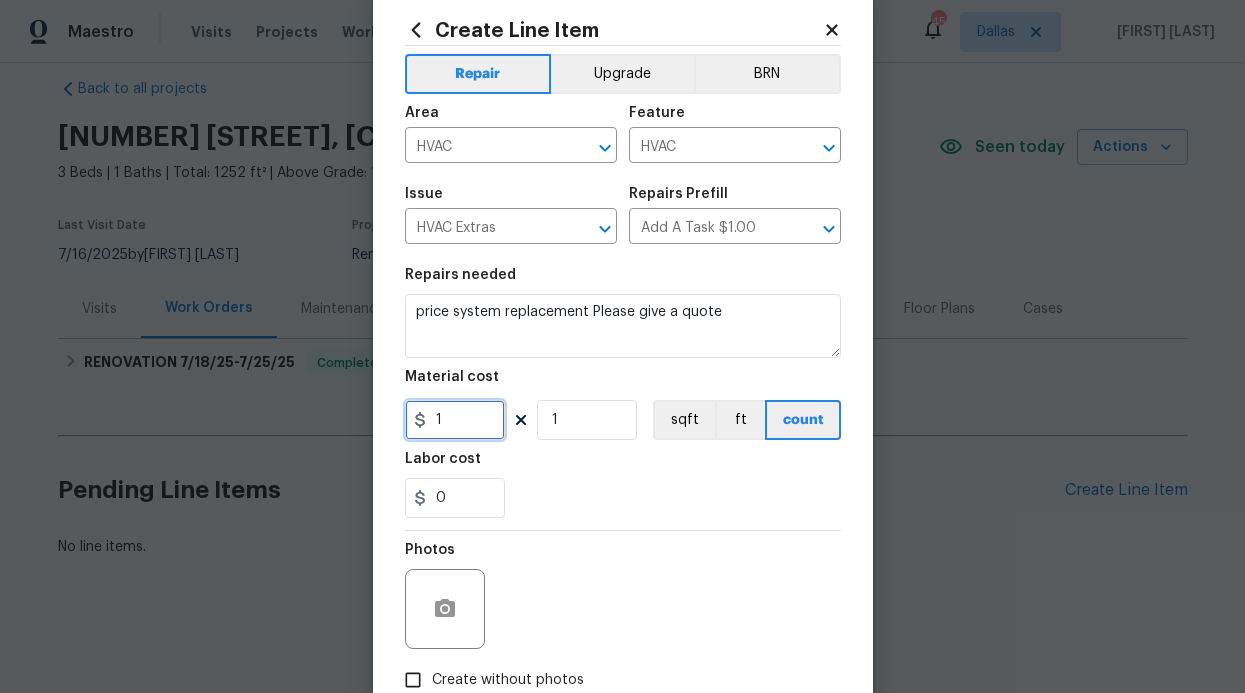 click on "1" at bounding box center [455, 420] 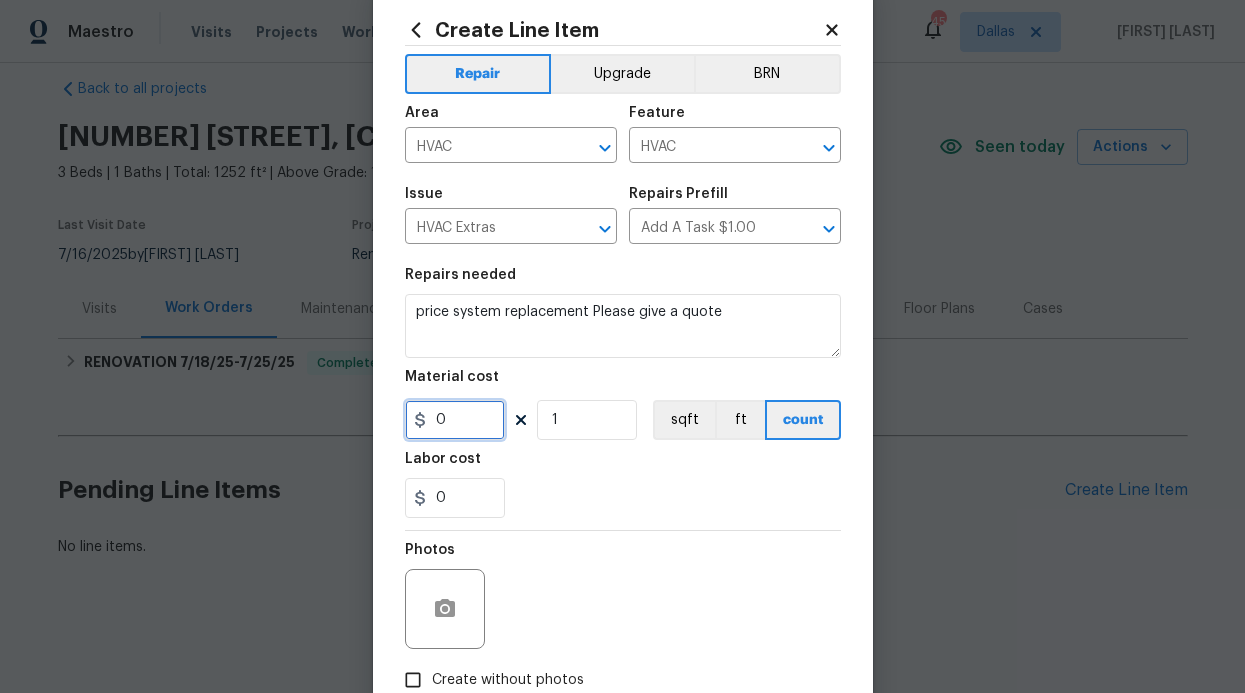 drag, startPoint x: 451, startPoint y: 425, endPoint x: 383, endPoint y: 425, distance: 68 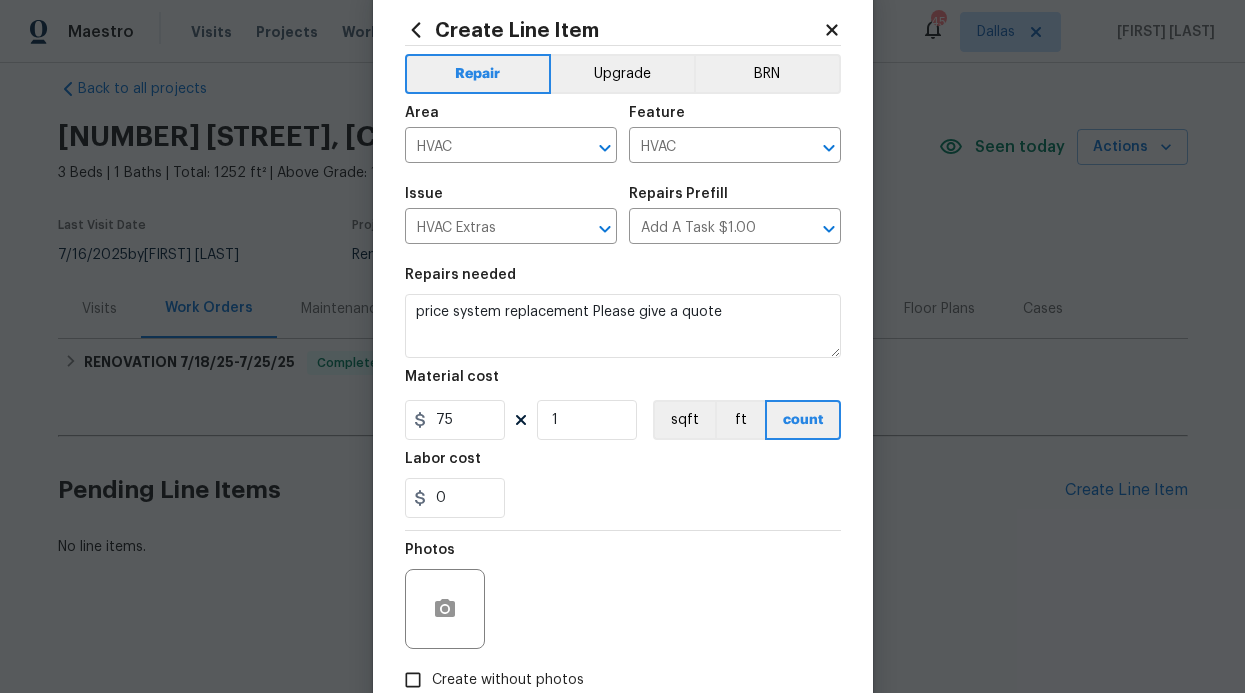 type on "75" 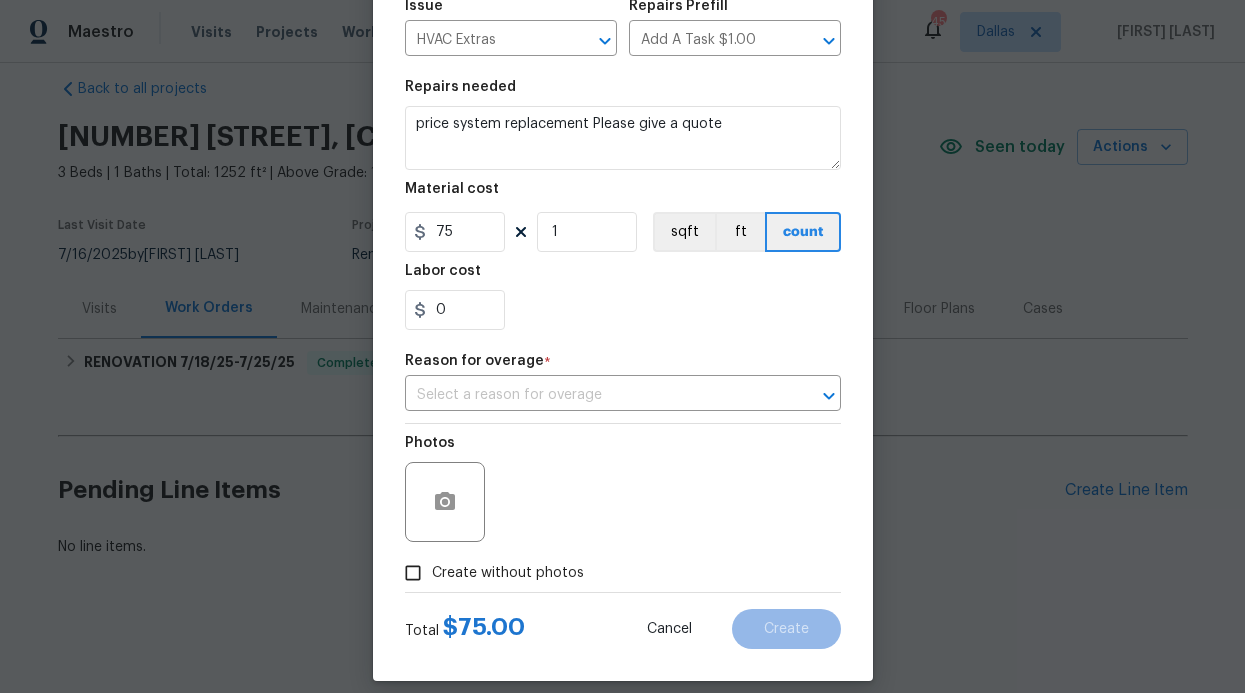 scroll, scrollTop: 250, scrollLeft: 0, axis: vertical 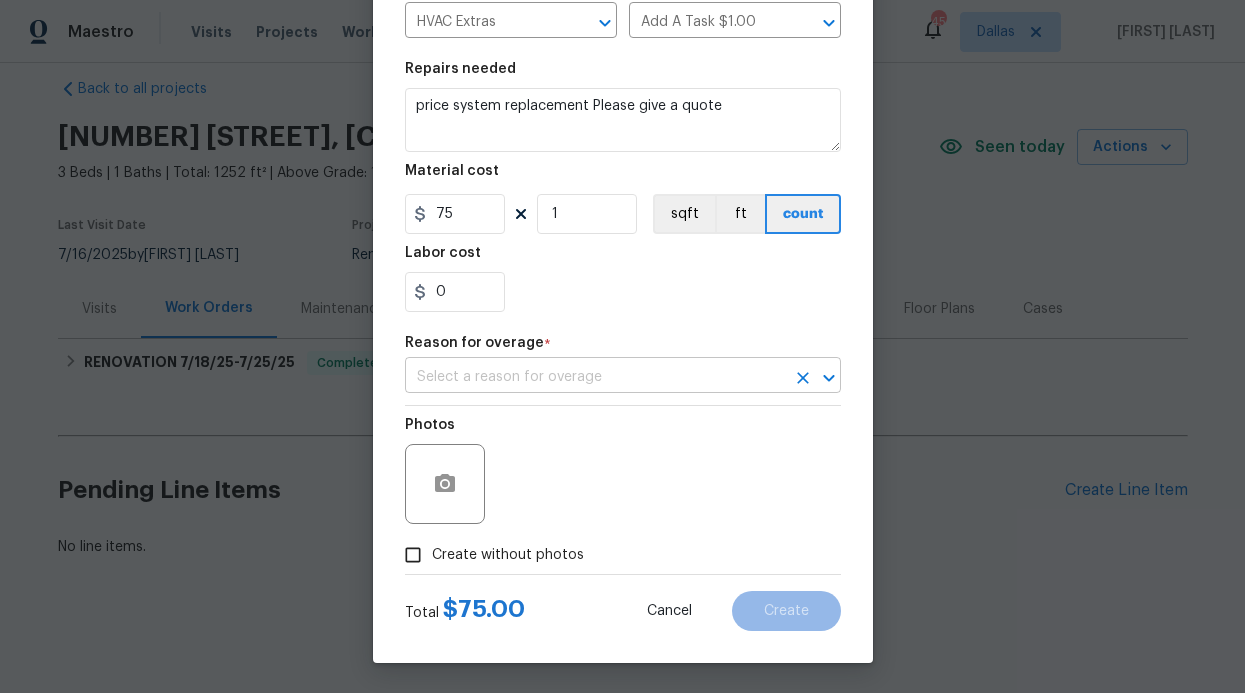 click at bounding box center [595, 377] 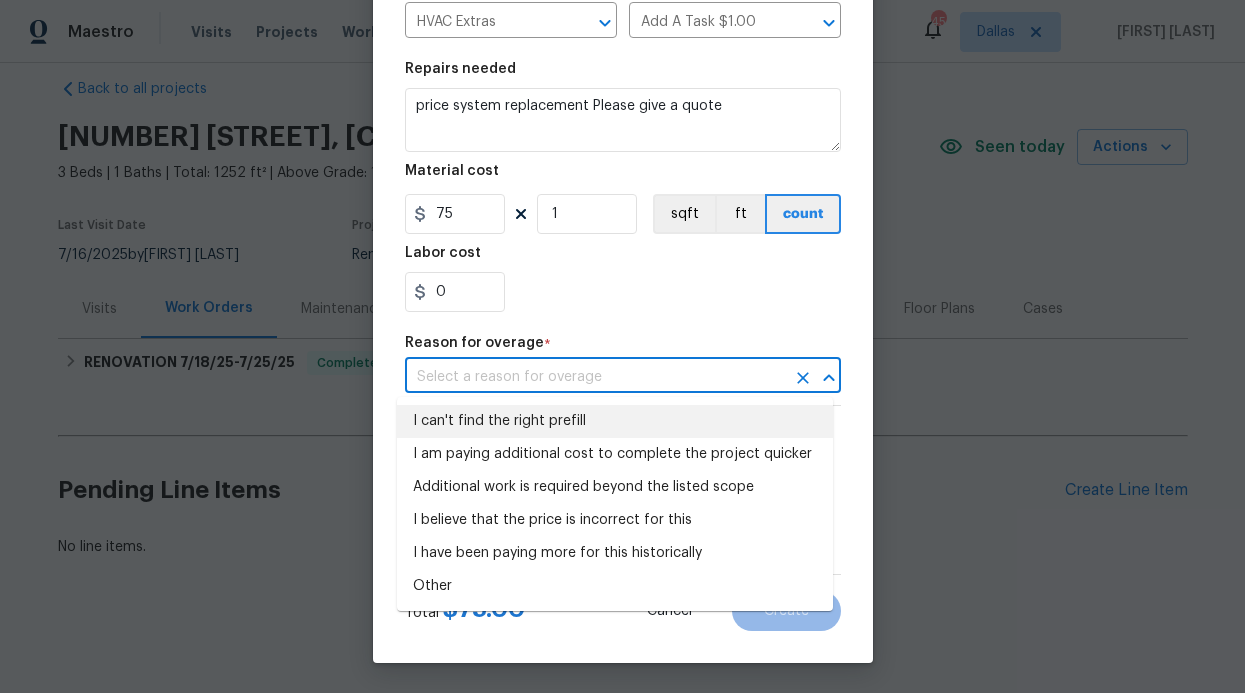 click on "I can't find the right prefill" at bounding box center [615, 421] 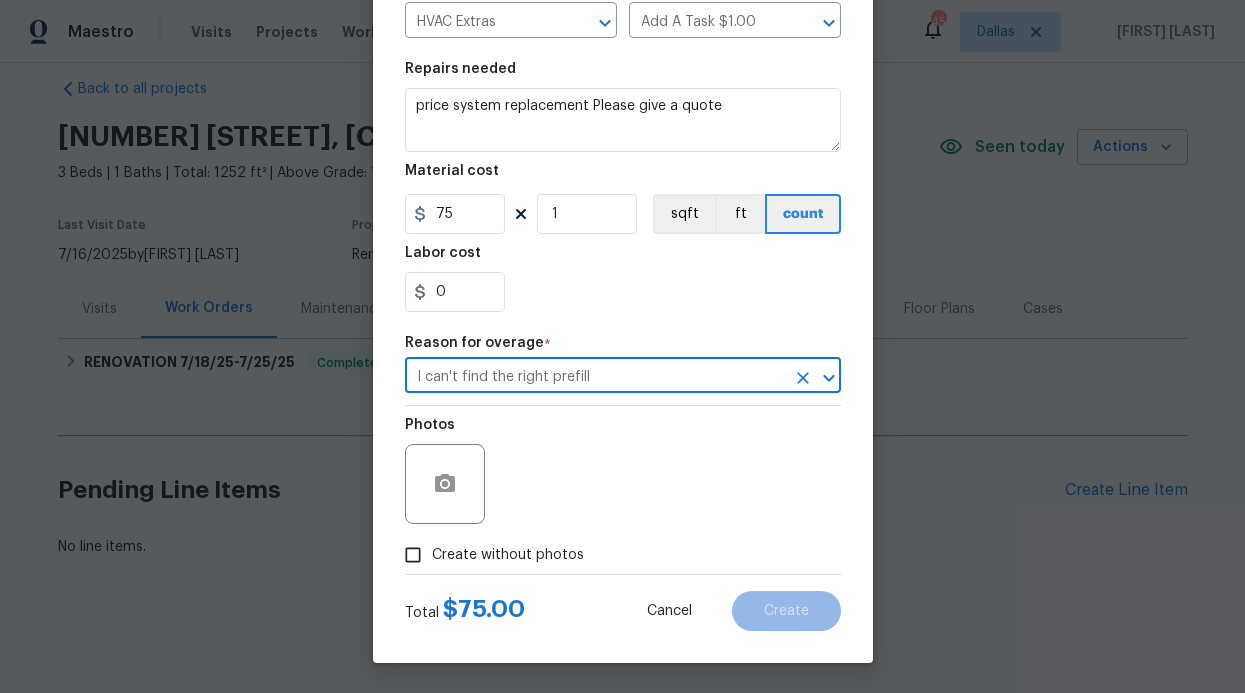 click on "Create without photos" at bounding box center (508, 555) 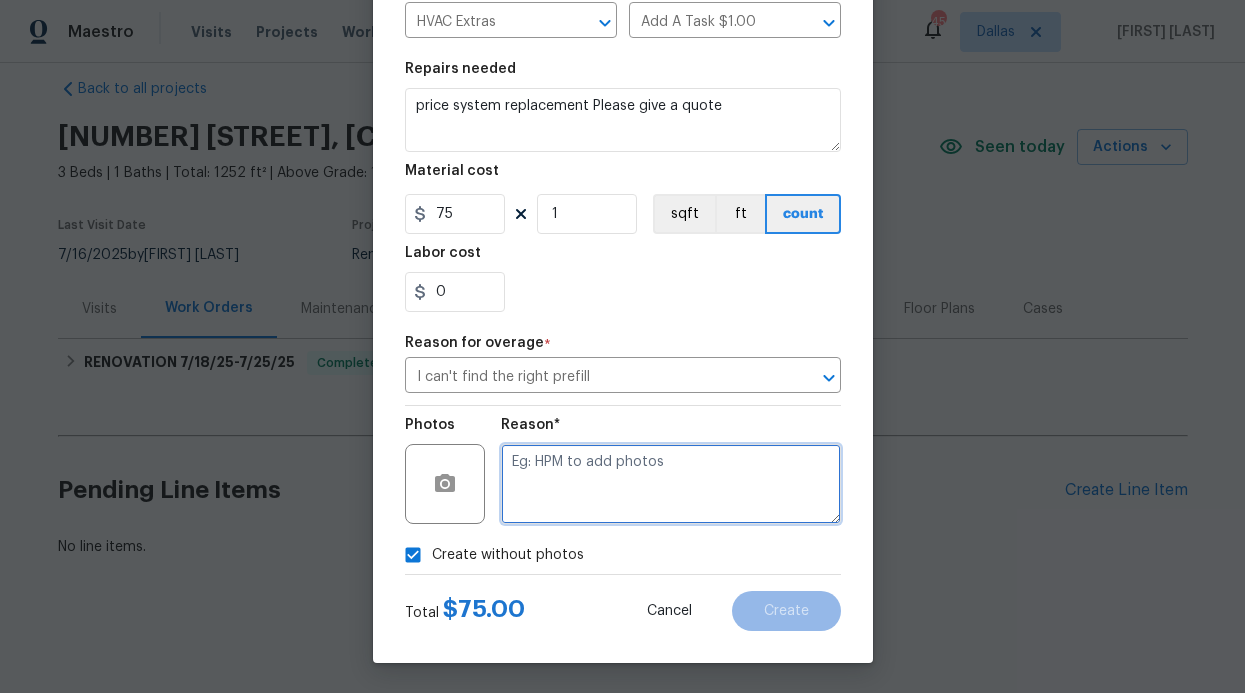 click at bounding box center [671, 484] 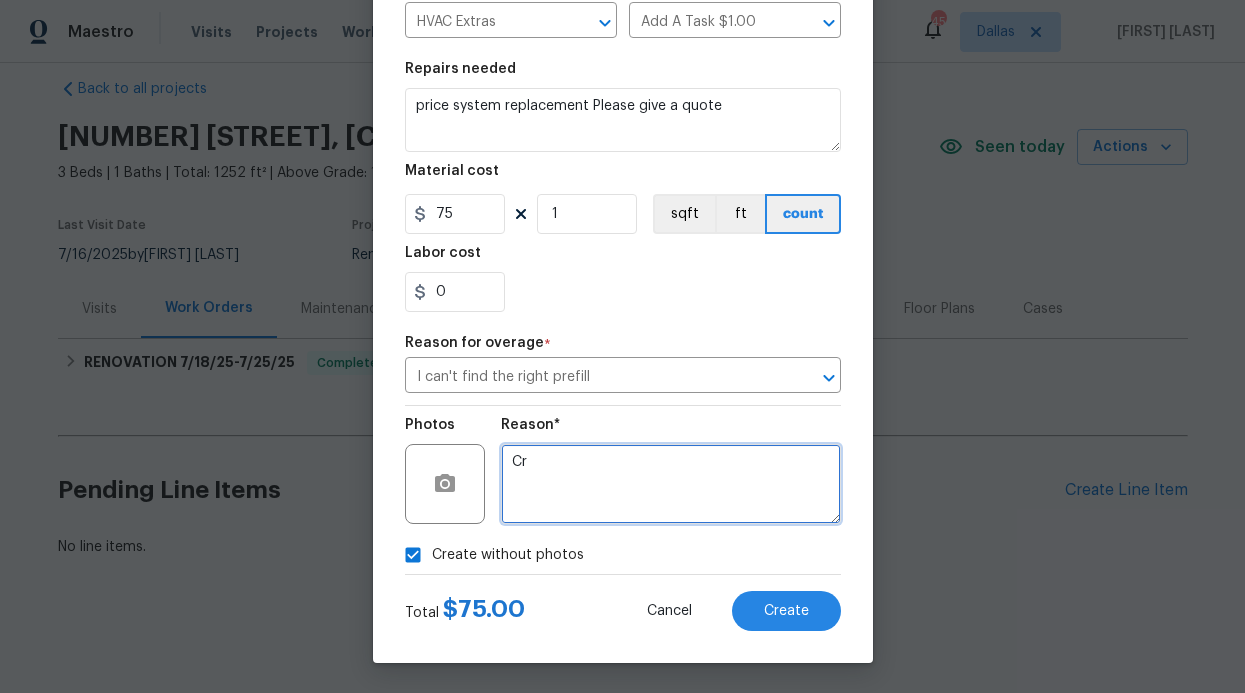 type on "C" 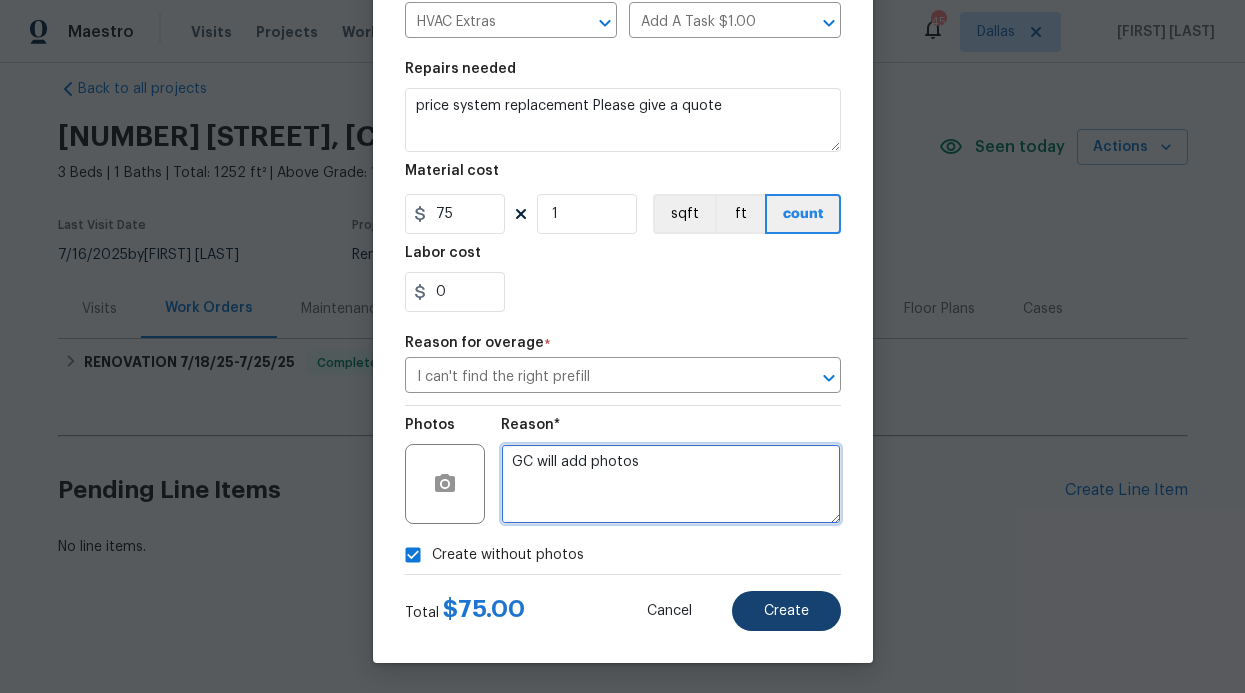 type on "GC will add photos" 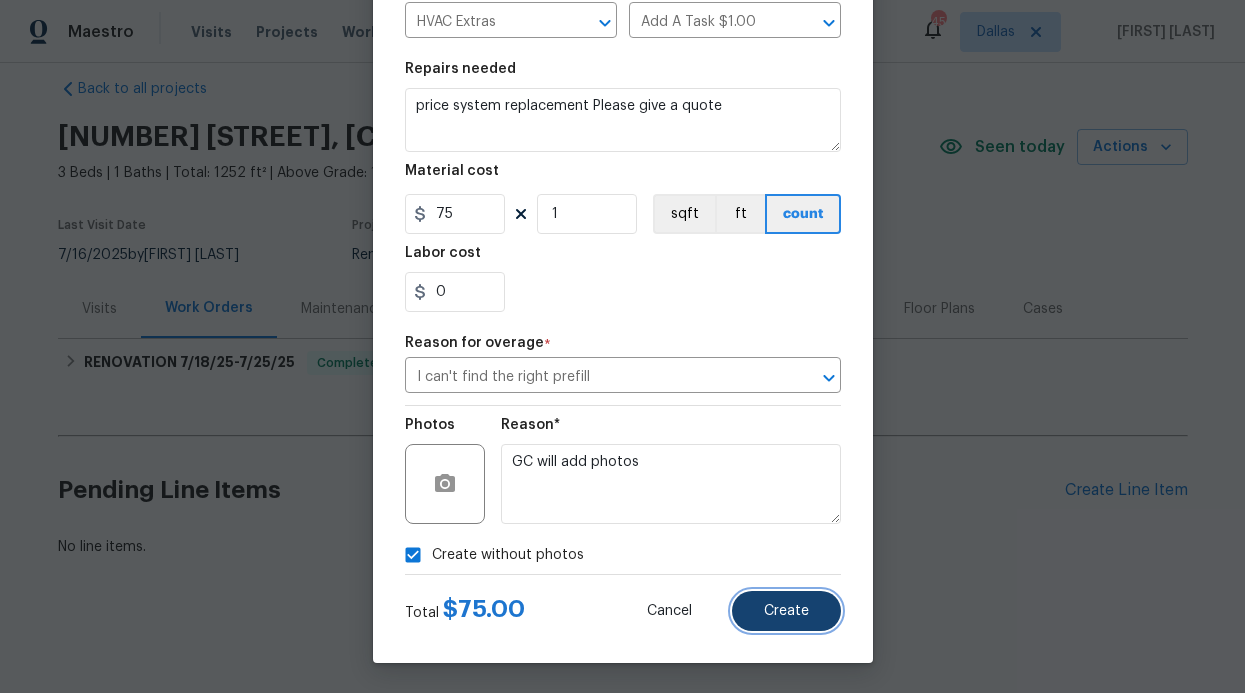 click on "Create" at bounding box center [786, 611] 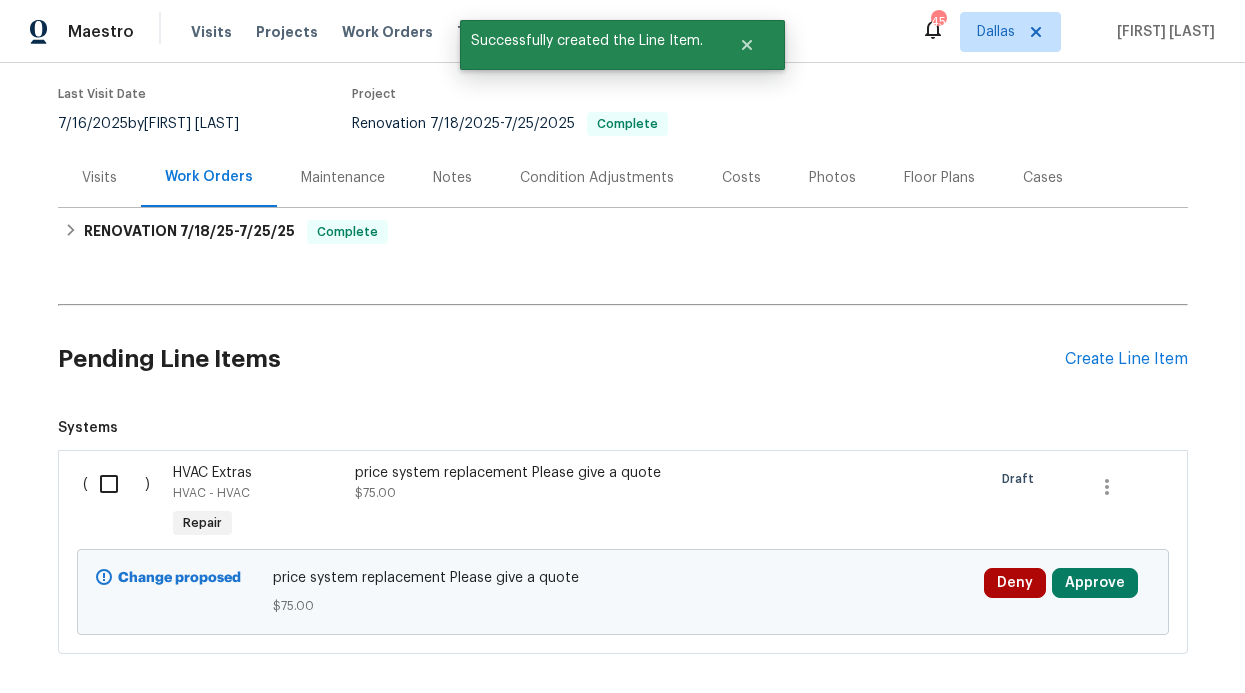 scroll, scrollTop: 158, scrollLeft: 0, axis: vertical 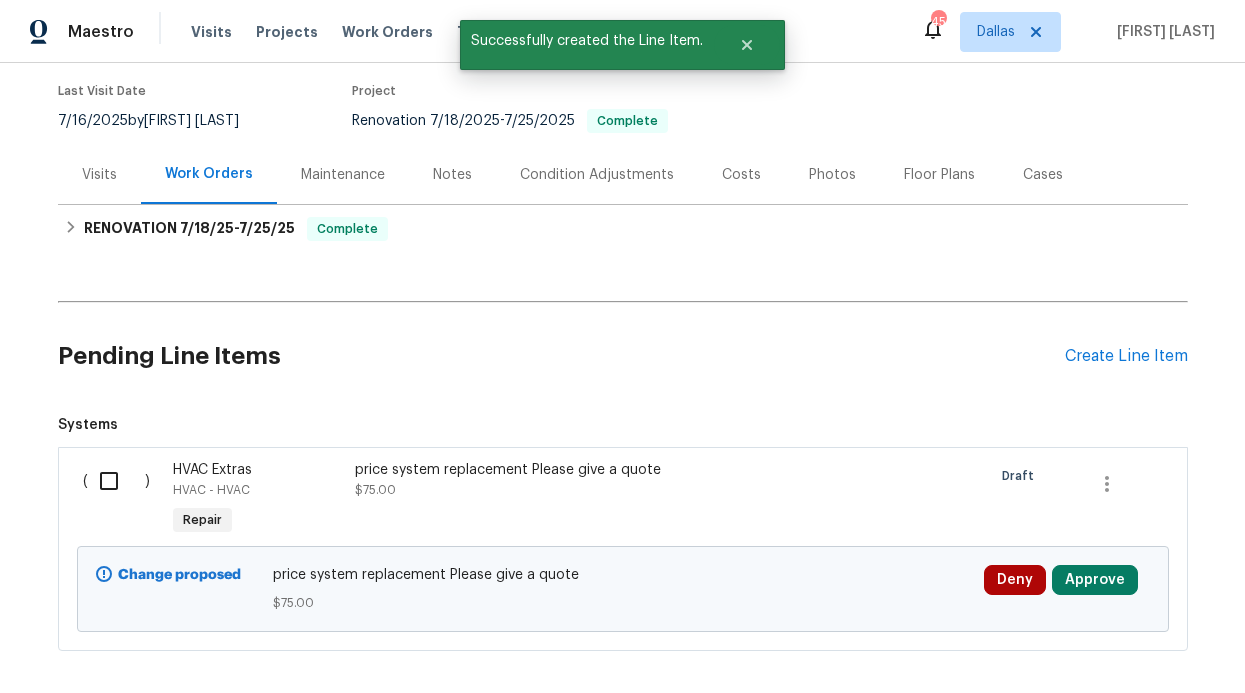 click at bounding box center (116, 481) 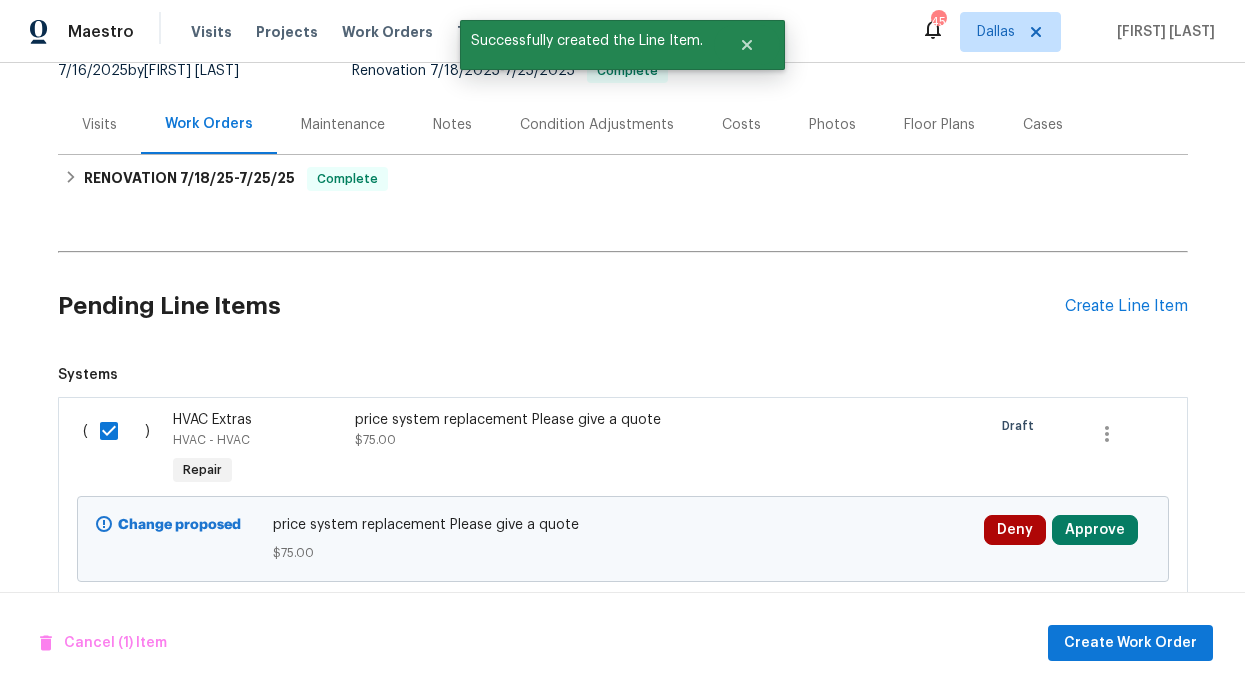 scroll, scrollTop: 229, scrollLeft: 0, axis: vertical 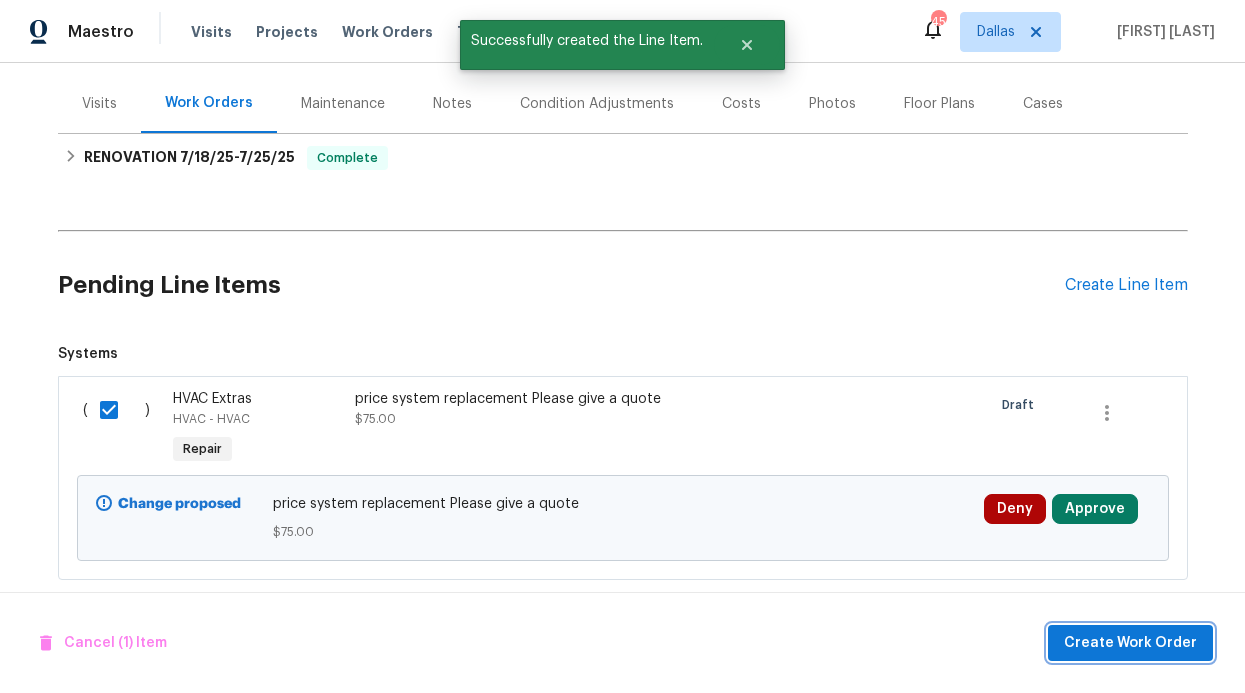 click on "Create Work Order" at bounding box center [1130, 643] 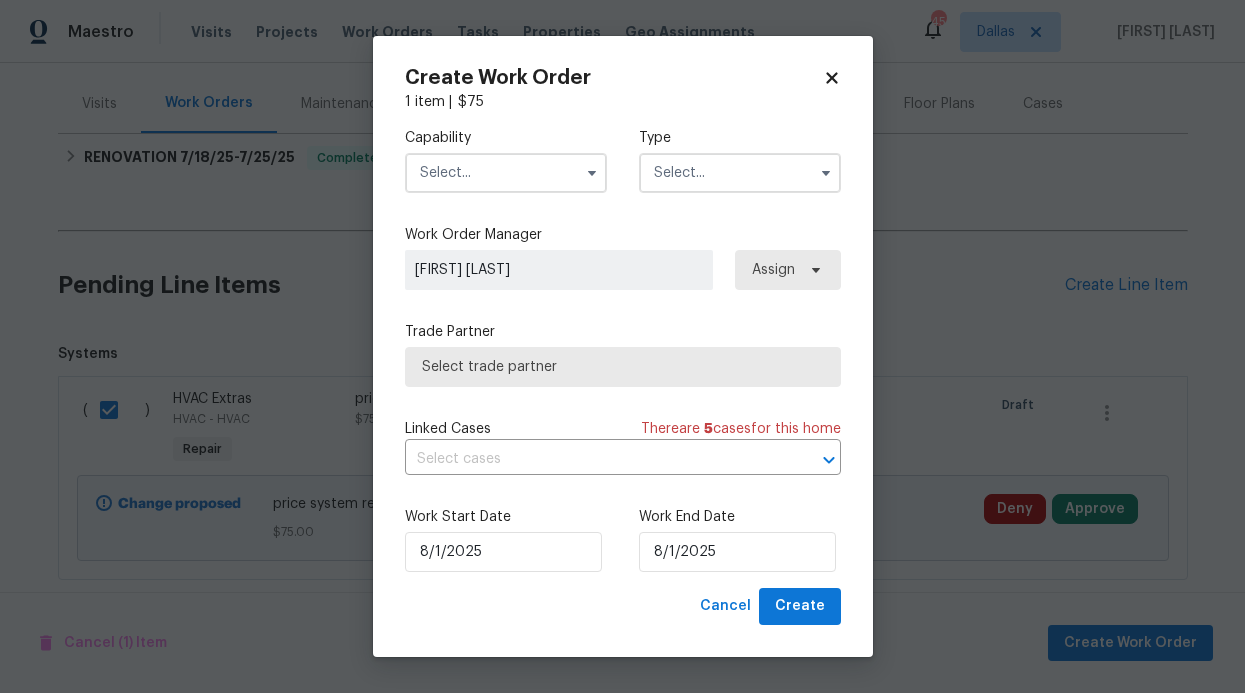 click on "Create Work Order 1 item | $ 75 Capability   Type   Work Order Manager   RonDerrick Jackson Assign Trade Partner   Select trade partner Linked Cases There  are   5  case s  for this home   ​ Work Start Date   8/1/2025 Work End Date   8/1/2025 Cancel Create" at bounding box center [623, 346] 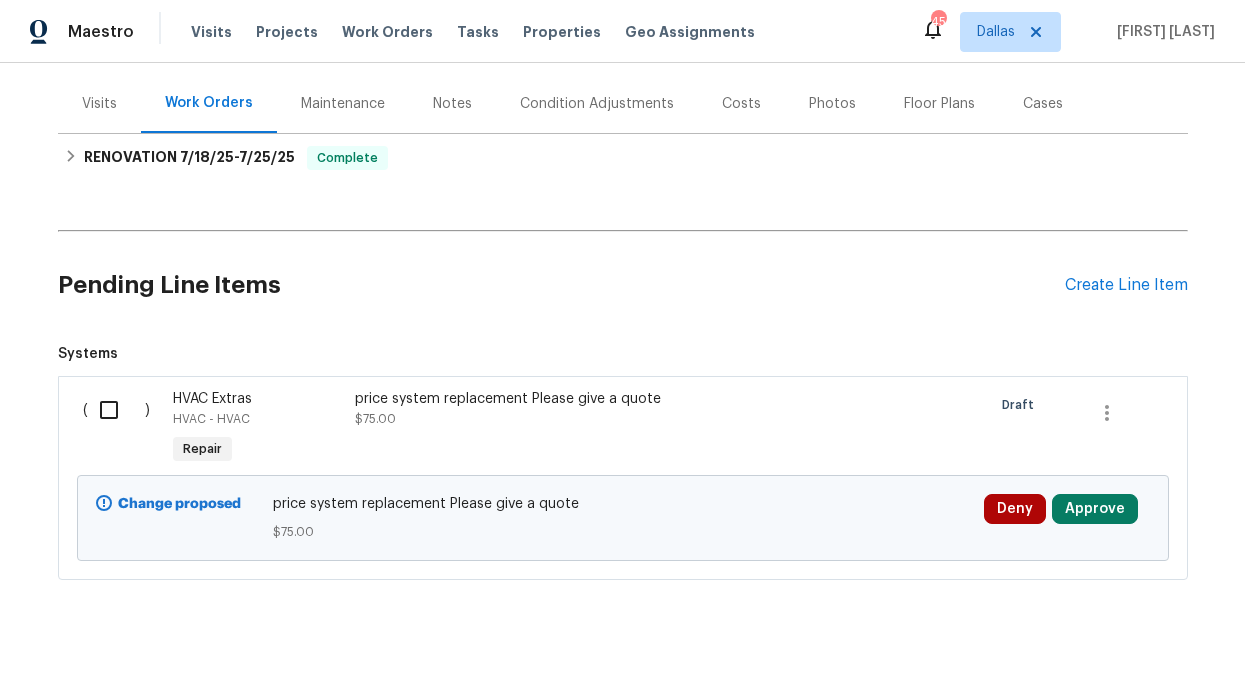 click on "HVAC - HVAC" at bounding box center [258, 419] 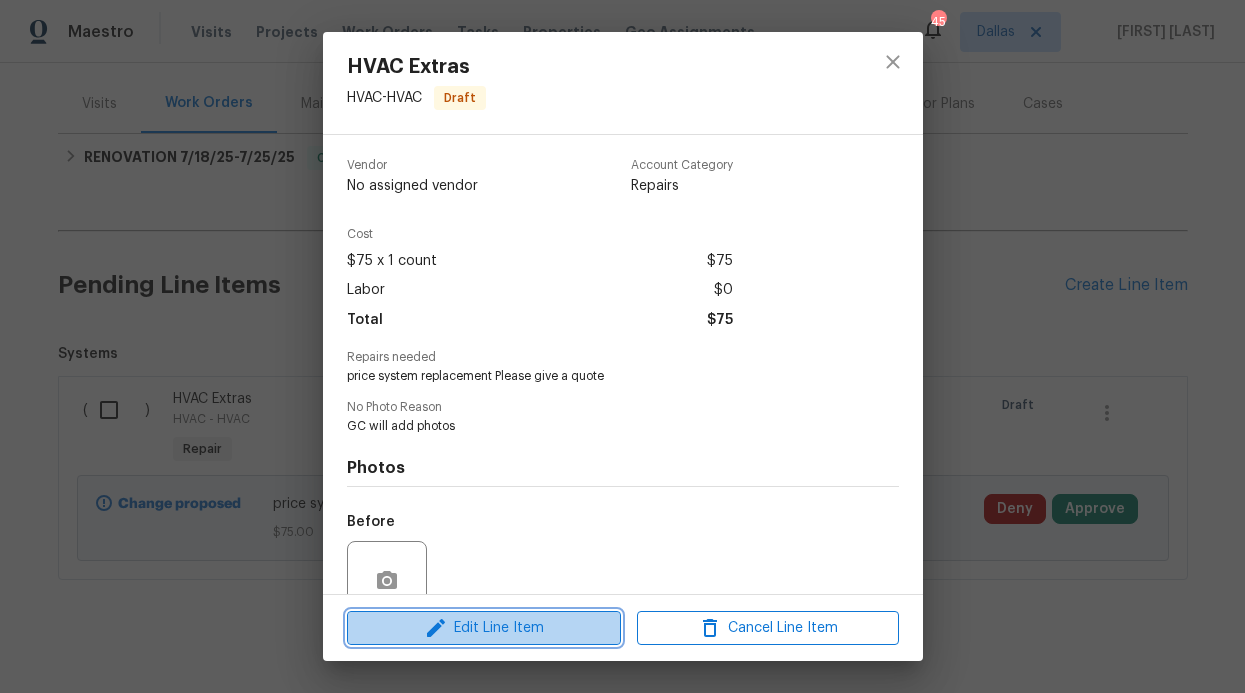 click on "Edit Line Item" at bounding box center [484, 628] 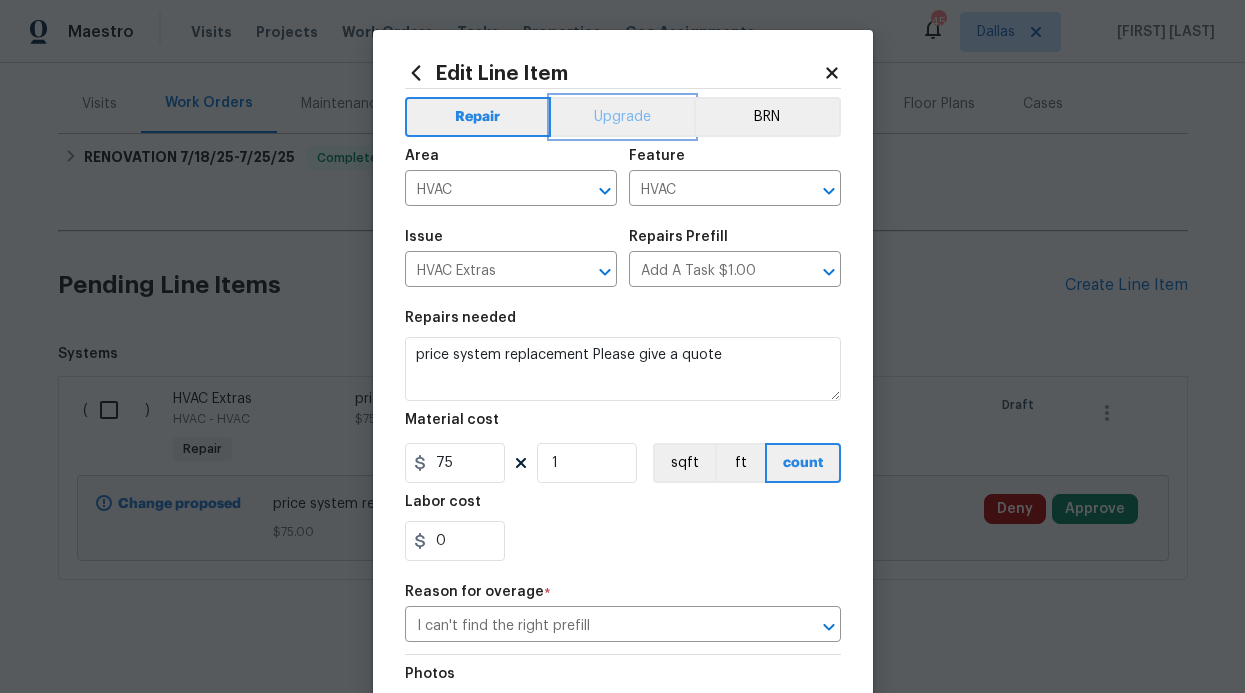 click on "Upgrade" at bounding box center (622, 117) 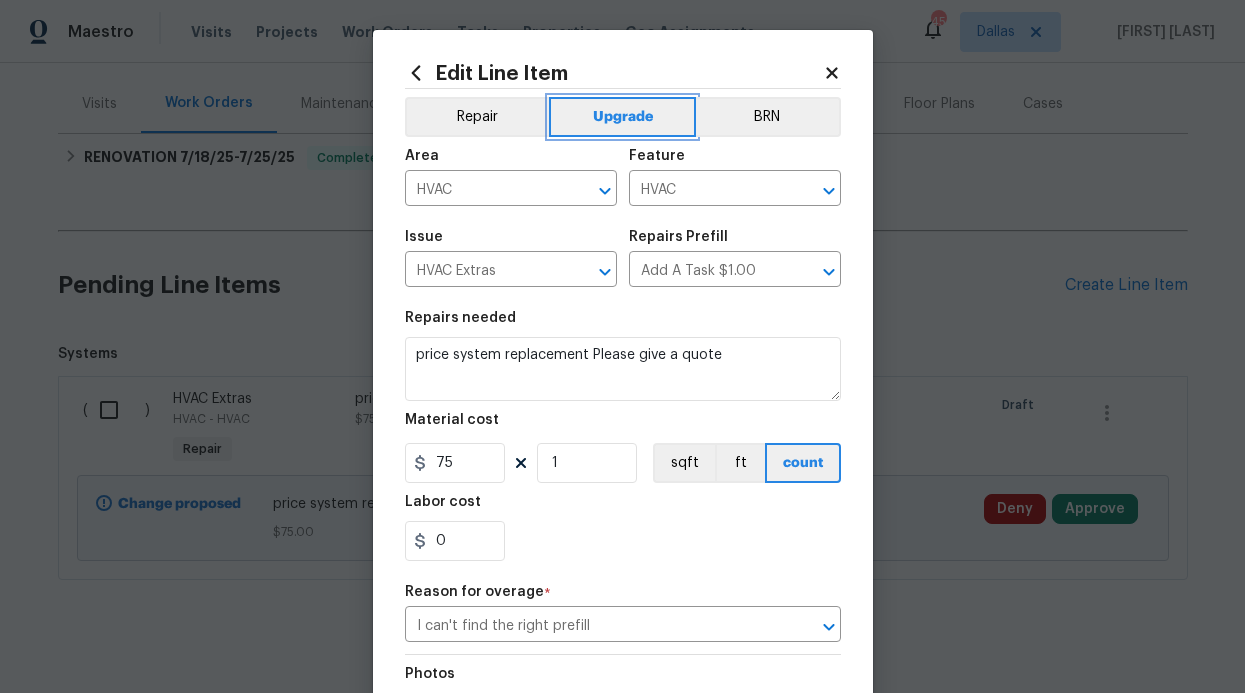 scroll, scrollTop: 250, scrollLeft: 0, axis: vertical 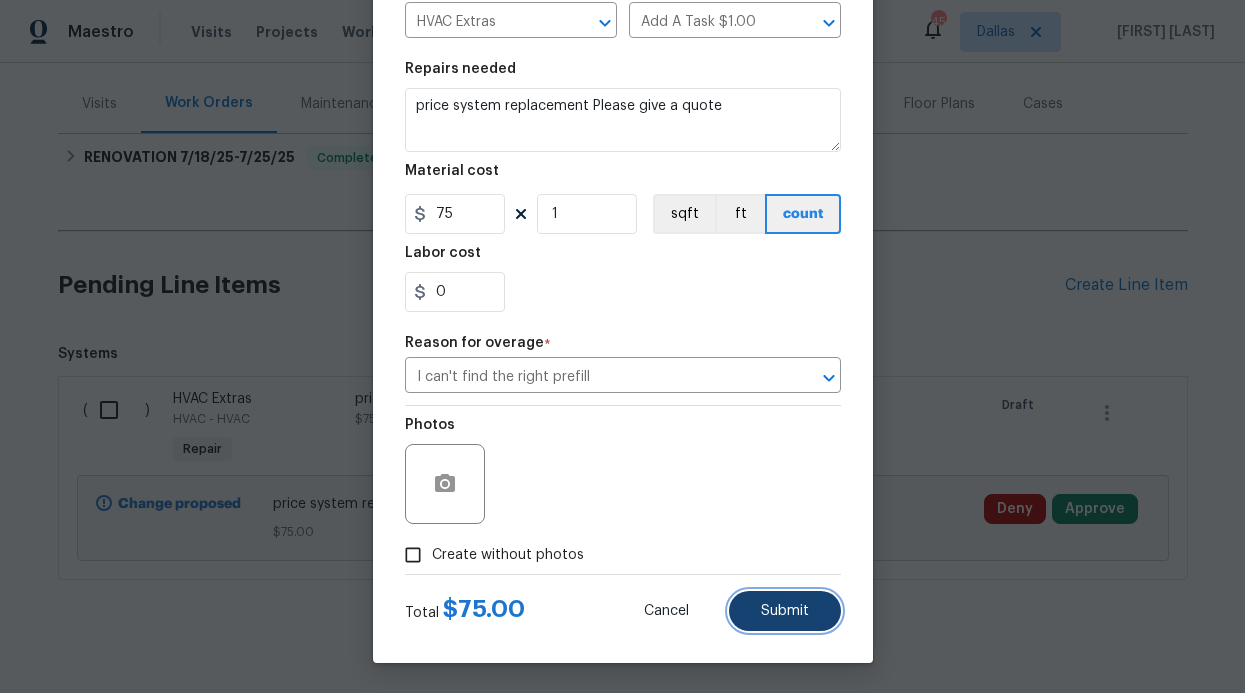 click on "Submit" at bounding box center (785, 611) 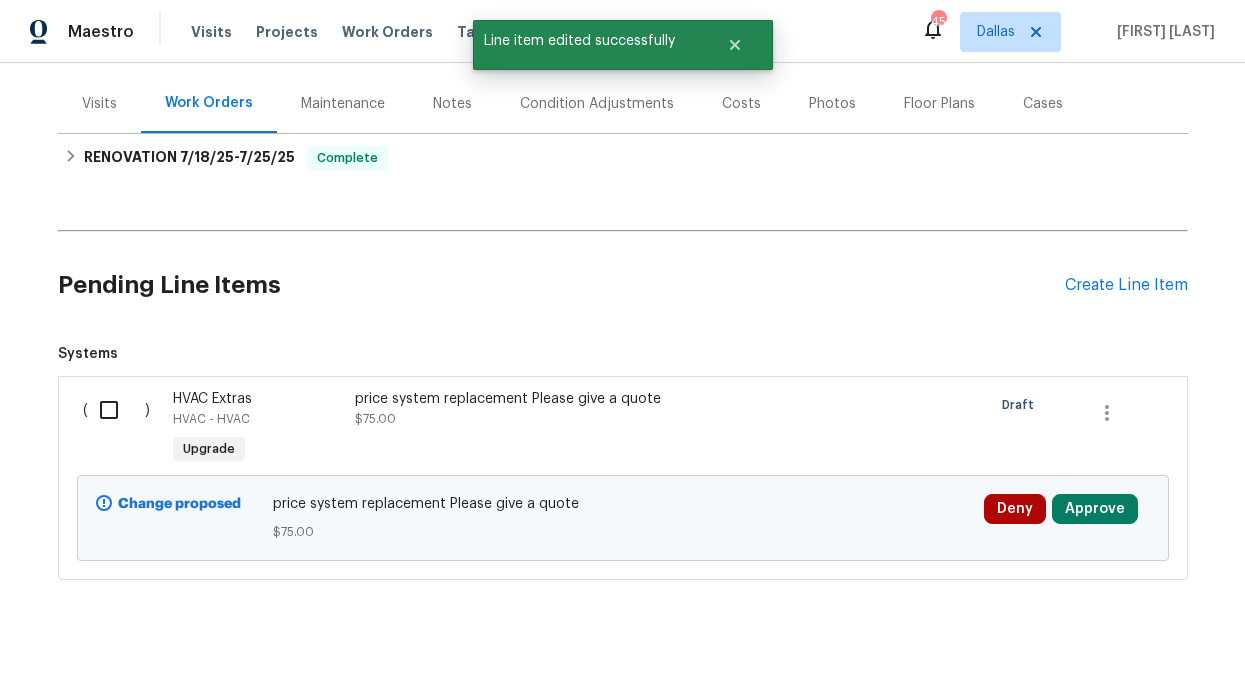 scroll, scrollTop: 0, scrollLeft: 0, axis: both 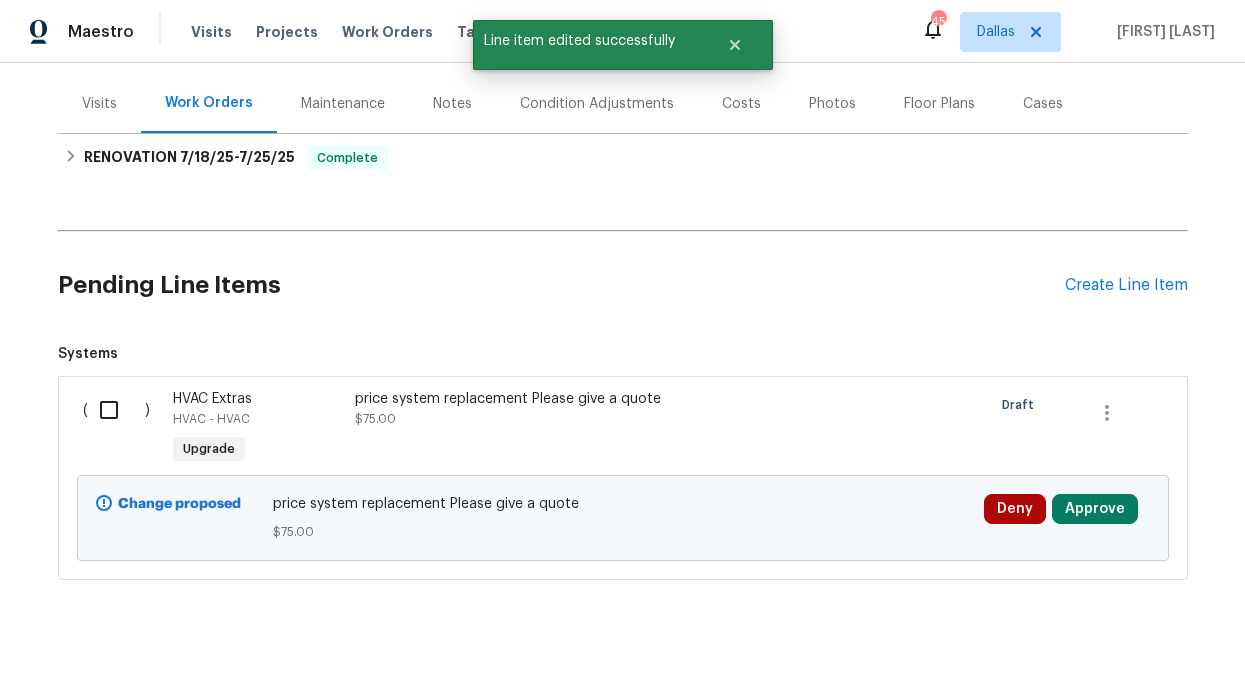 click at bounding box center (116, 410) 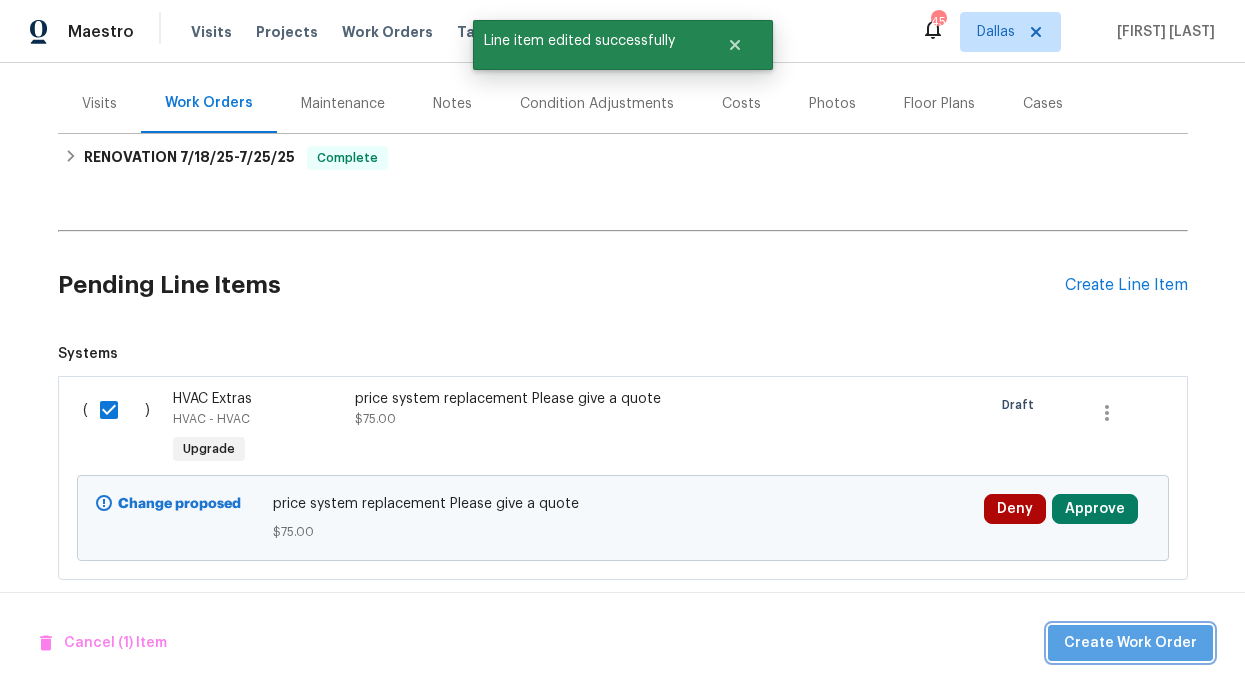 click on "Create Work Order" at bounding box center (1130, 643) 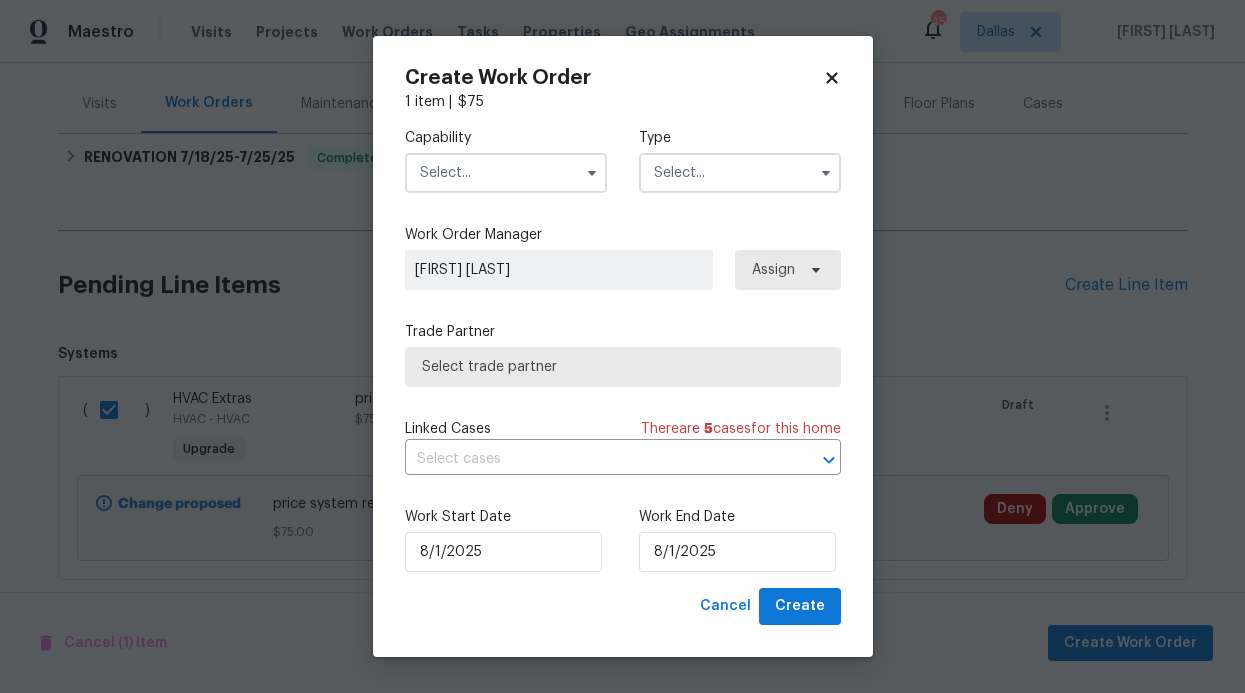 click at bounding box center (506, 173) 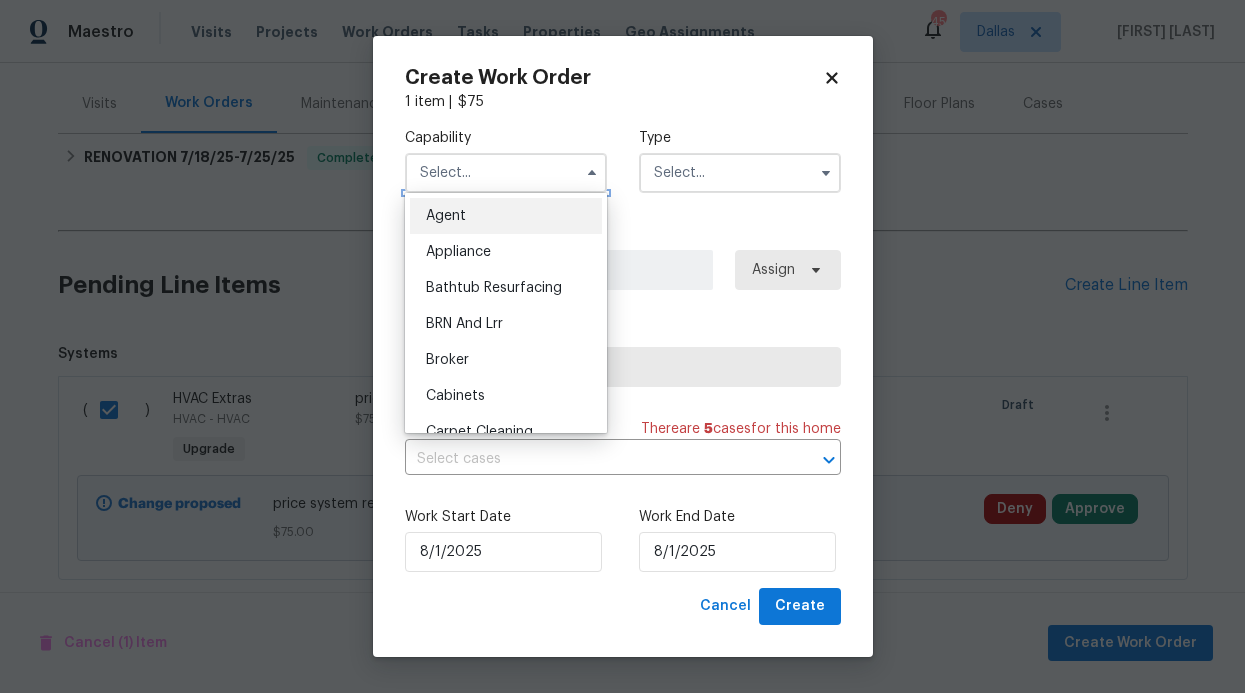 click at bounding box center [506, 173] 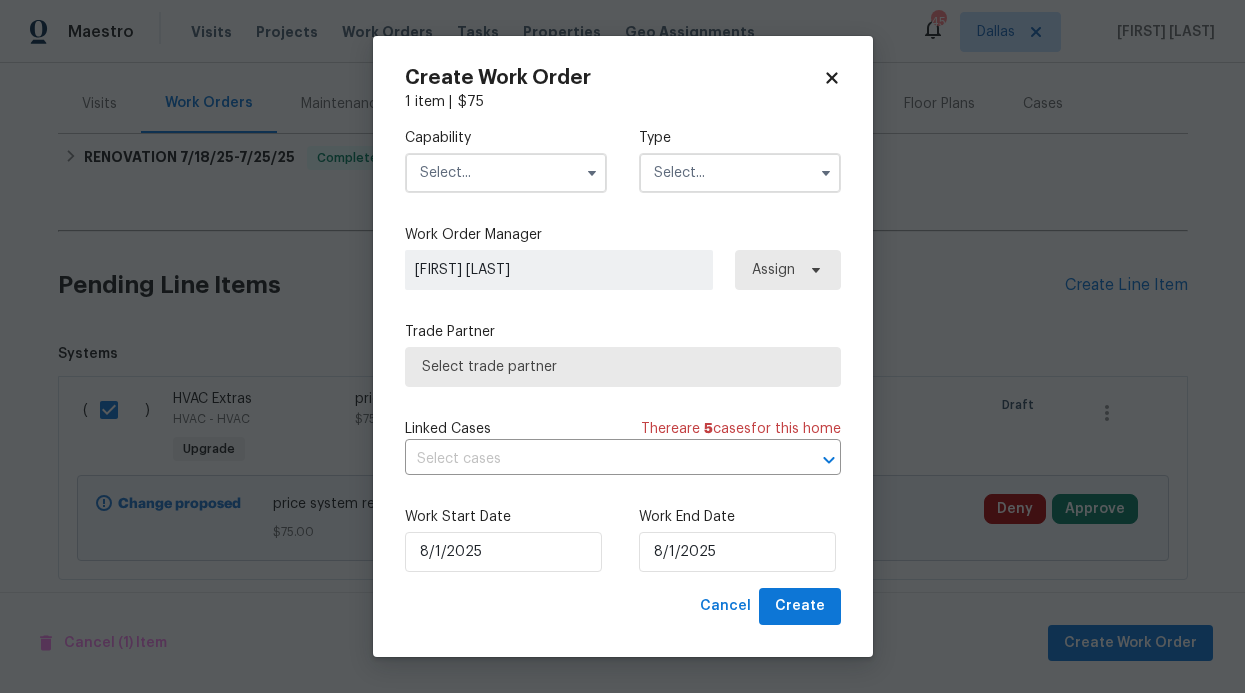 click at bounding box center [506, 173] 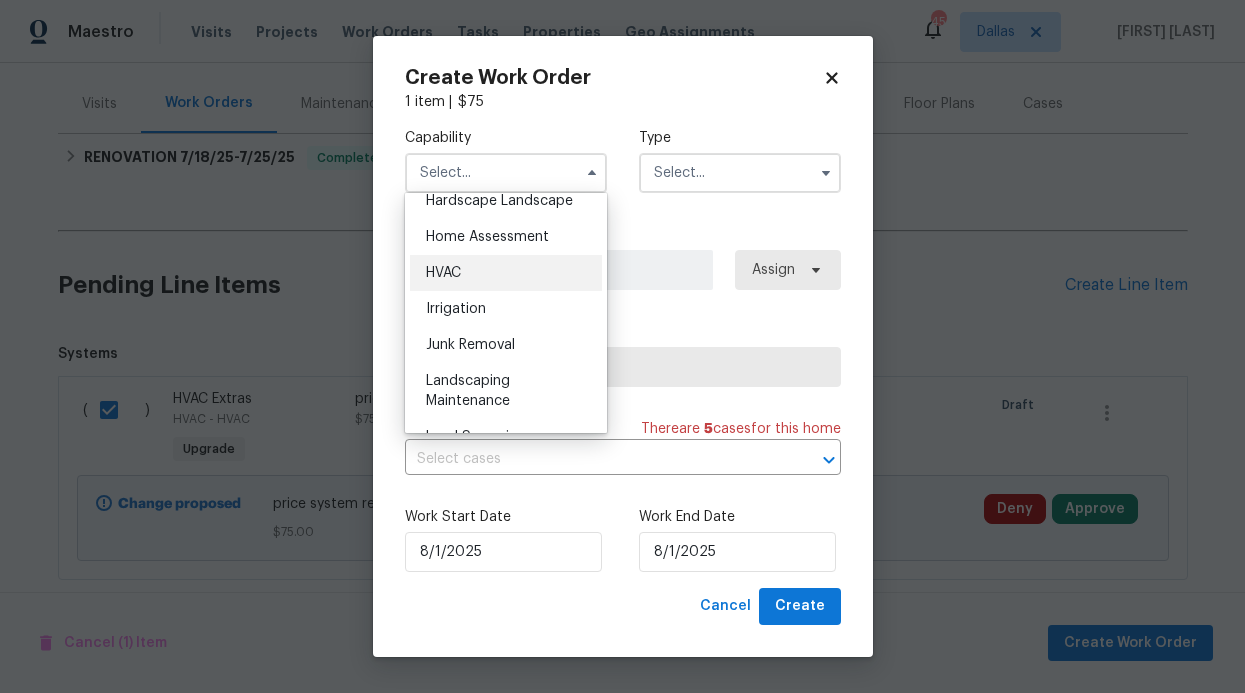 scroll, scrollTop: 1152, scrollLeft: 0, axis: vertical 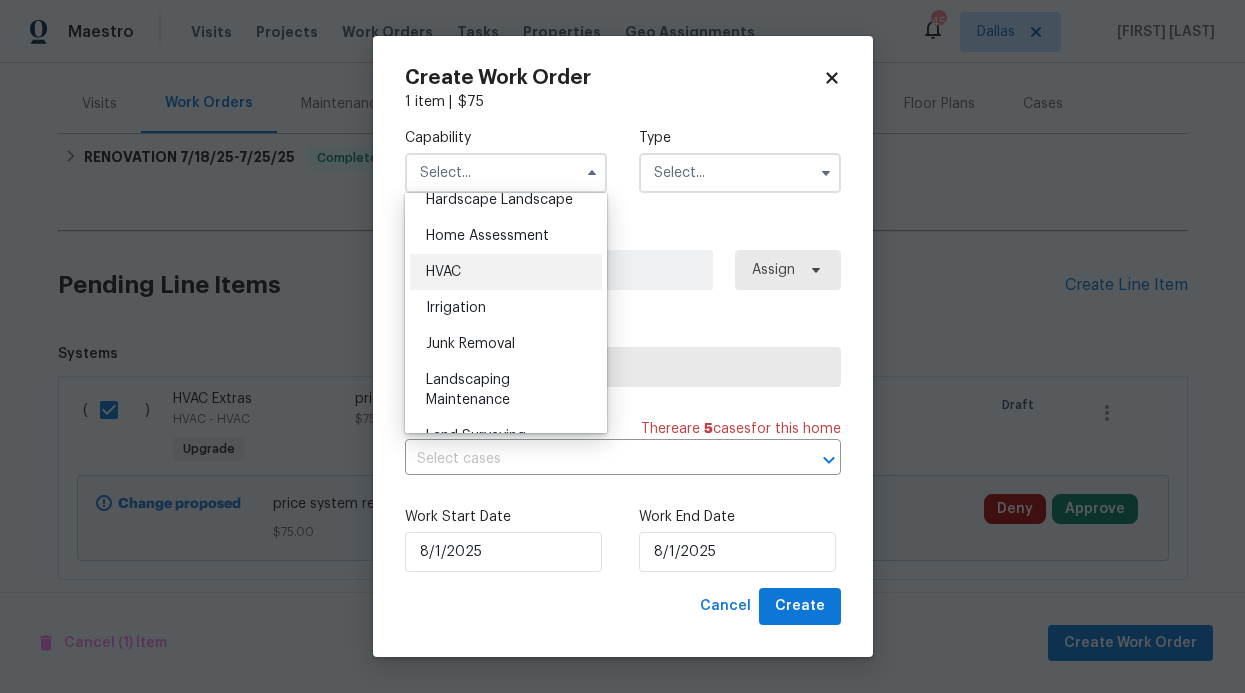 click on "HVAC" at bounding box center [506, 272] 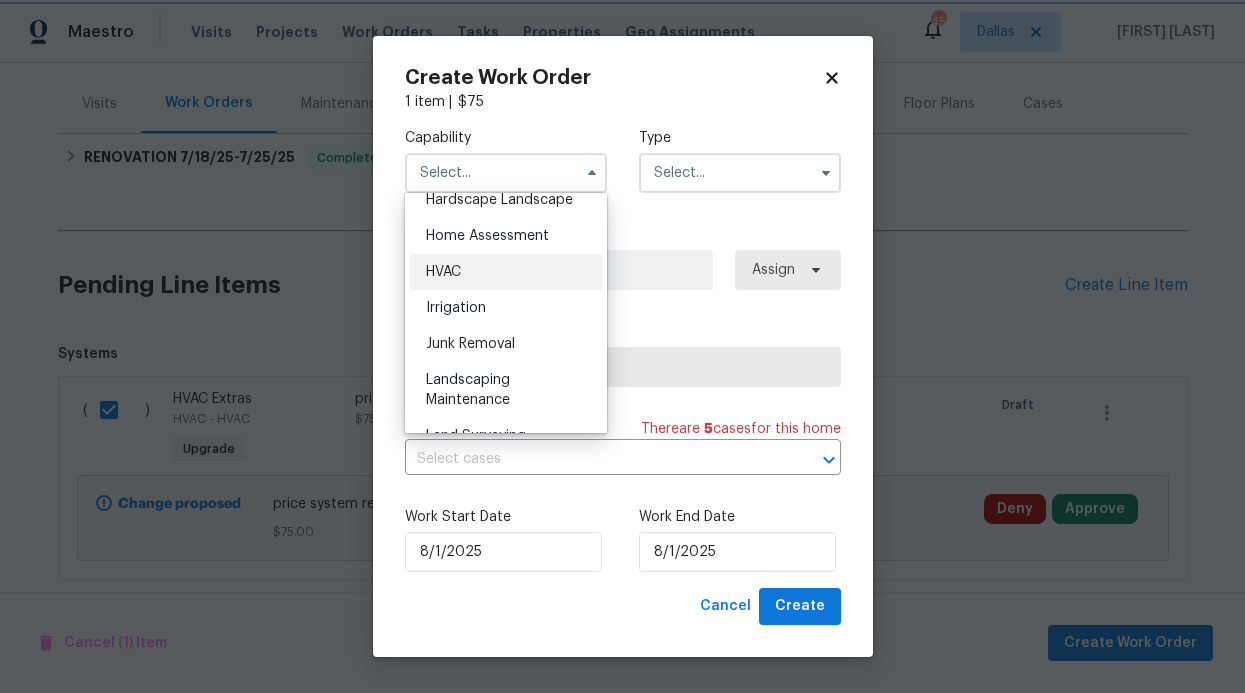 type on "HVAC" 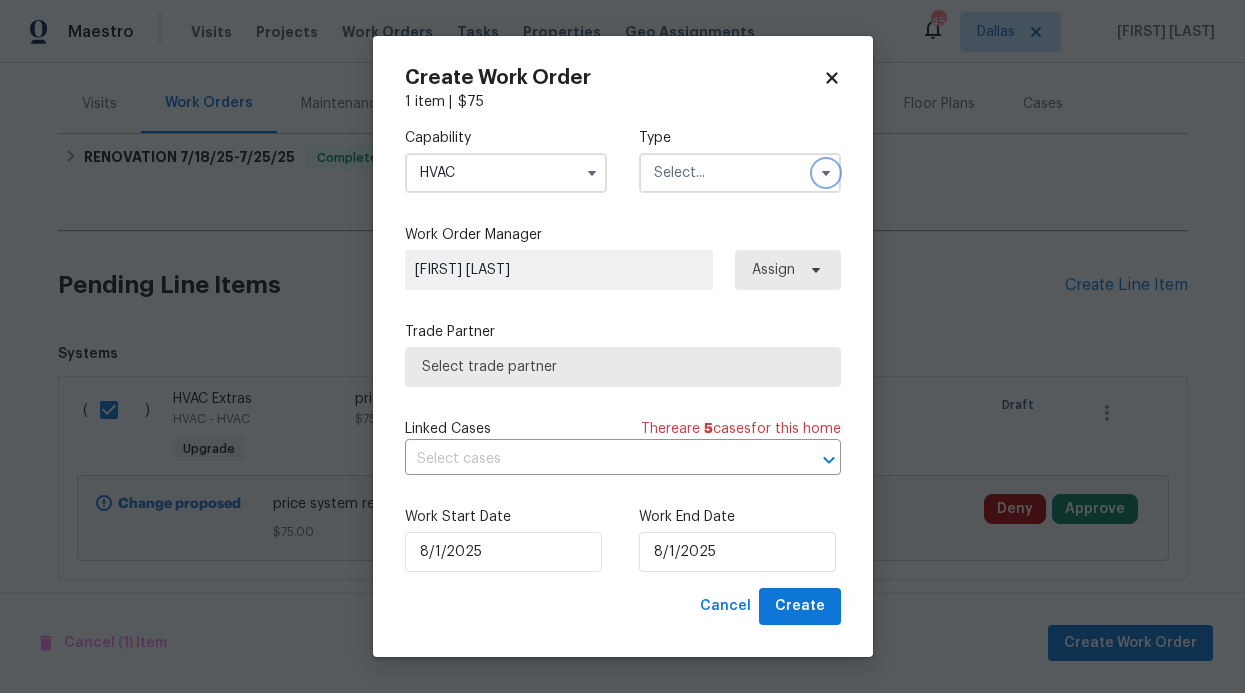 drag, startPoint x: 831, startPoint y: 183, endPoint x: 793, endPoint y: 185, distance: 38.052597 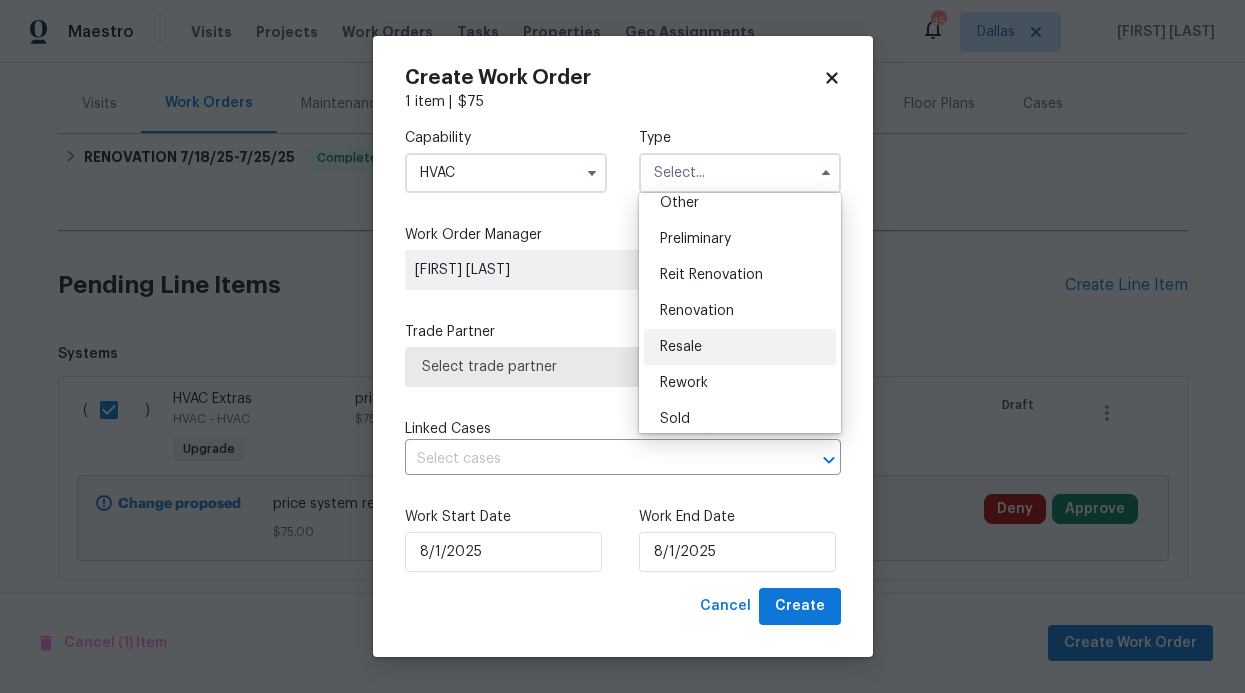 scroll, scrollTop: 409, scrollLeft: 0, axis: vertical 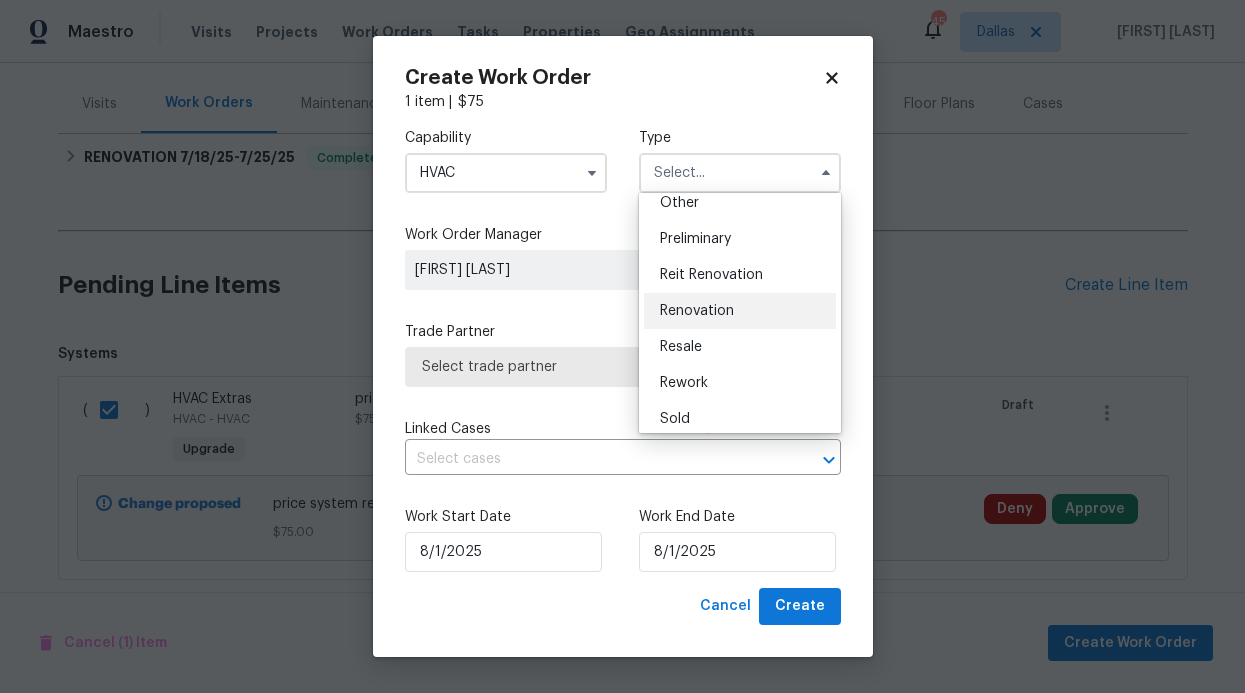 click on "Renovation" at bounding box center [697, 311] 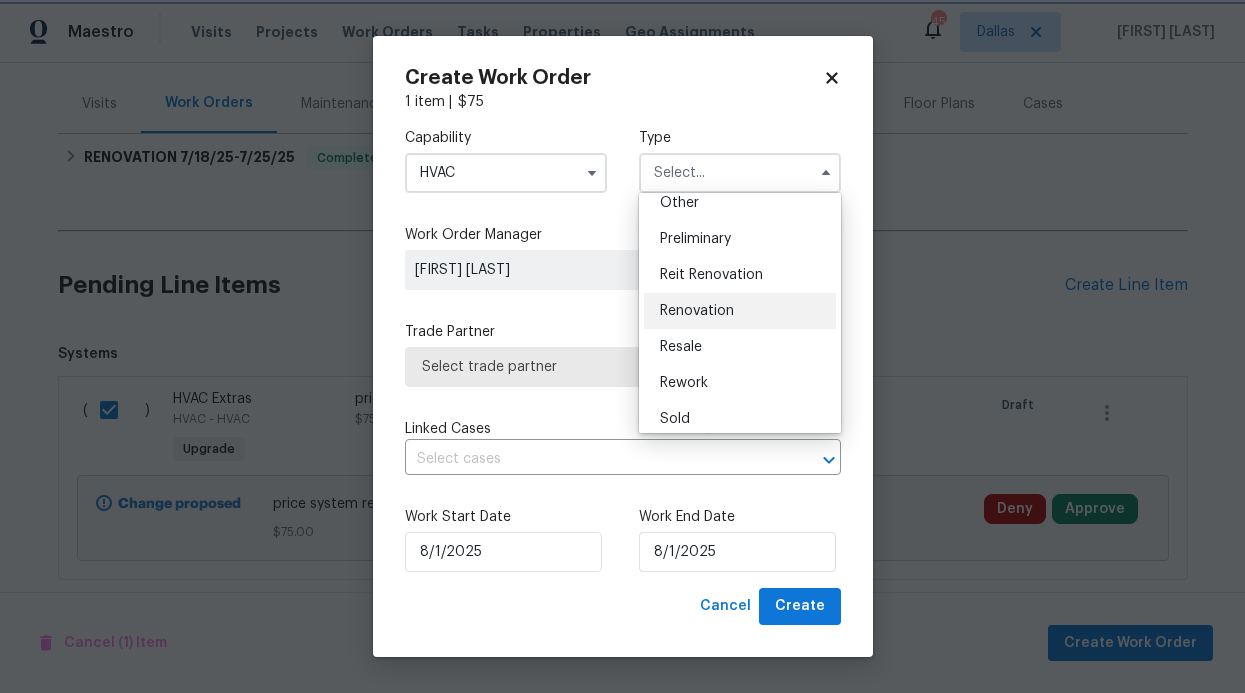 type on "Renovation" 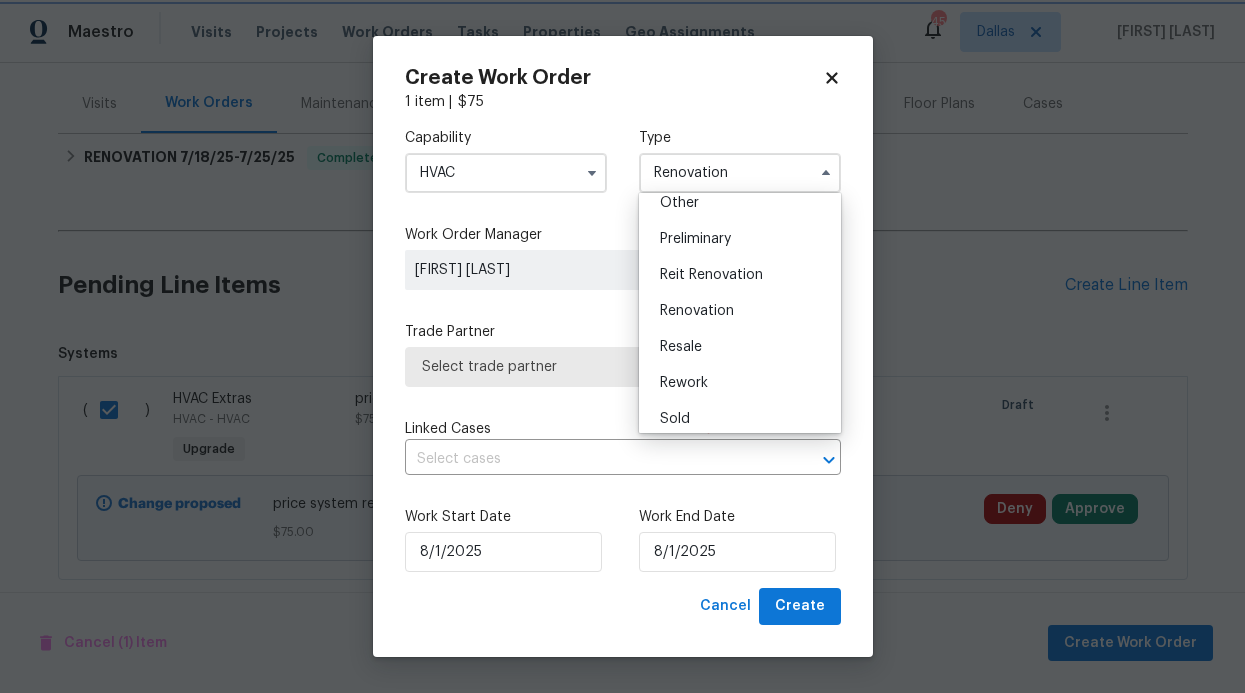 scroll, scrollTop: 0, scrollLeft: 0, axis: both 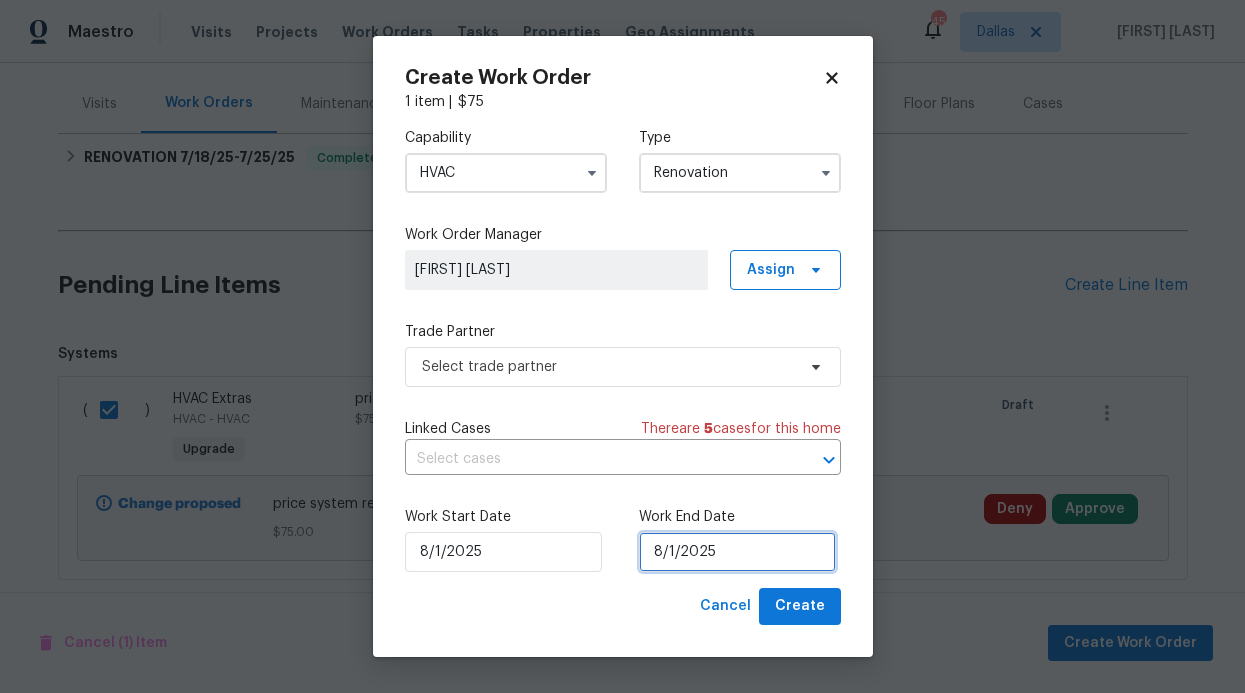 click on "8/1/2025" at bounding box center (737, 552) 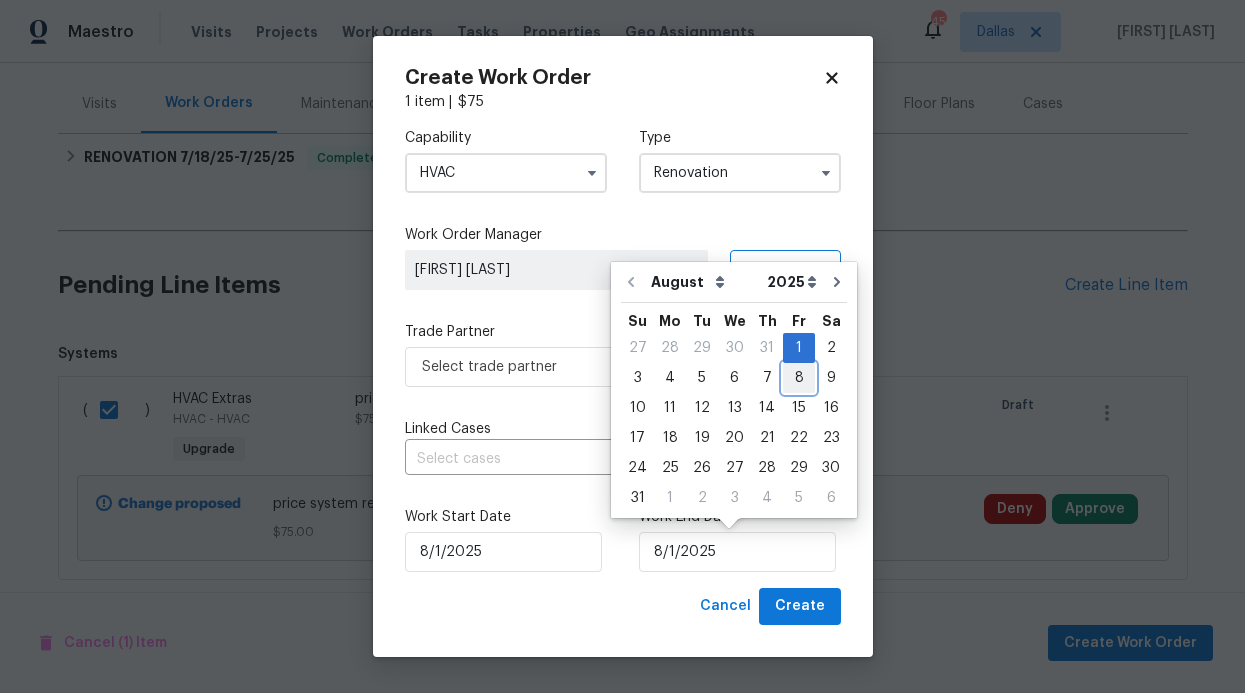 click on "8" at bounding box center (799, 378) 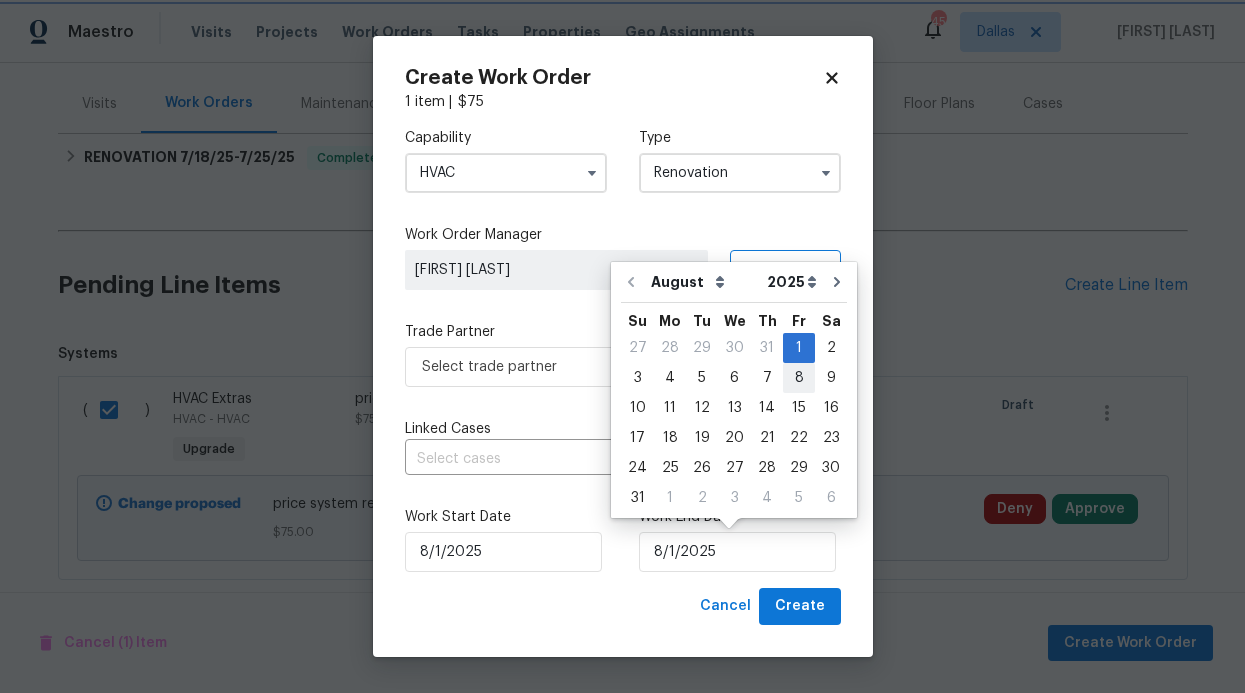 type on "8/8/2025" 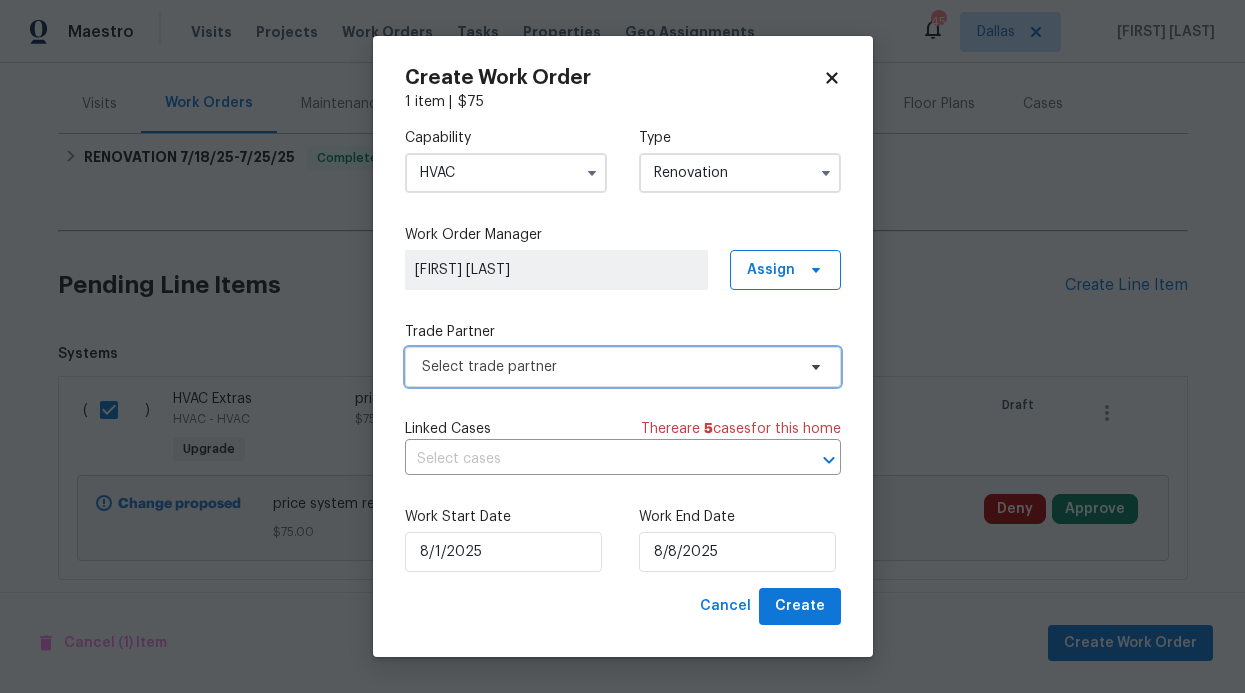 click on "Select trade partner" at bounding box center [608, 367] 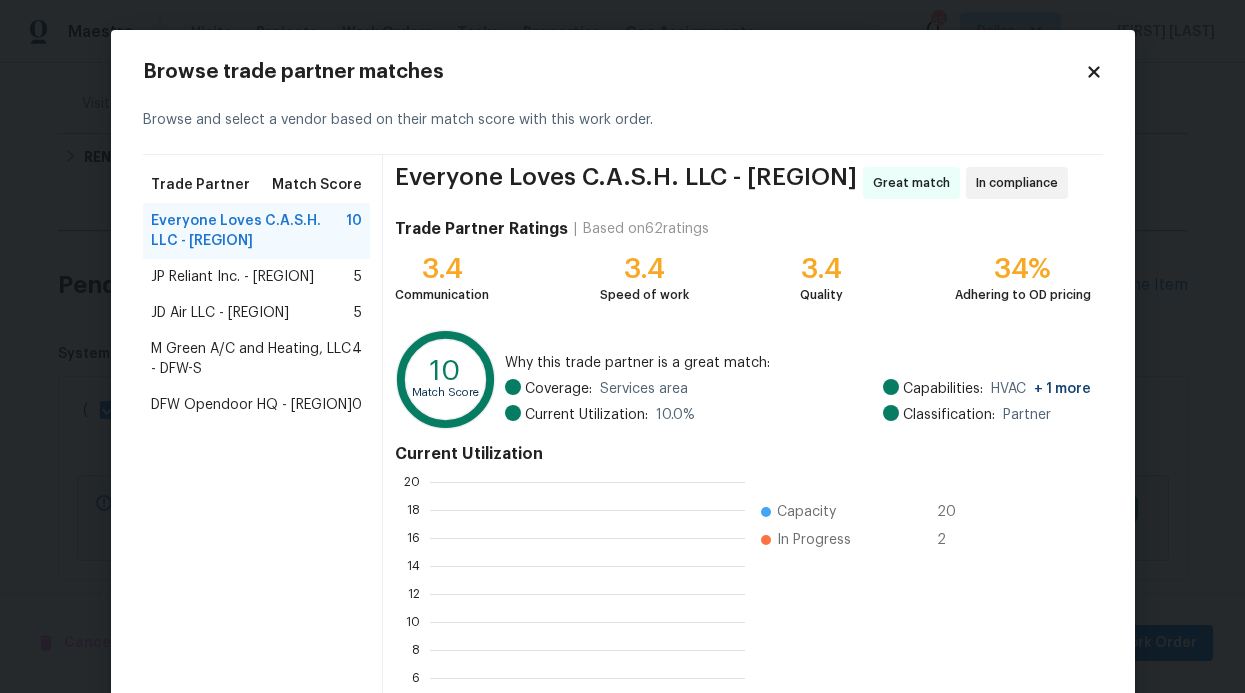 scroll, scrollTop: 2, scrollLeft: 2, axis: both 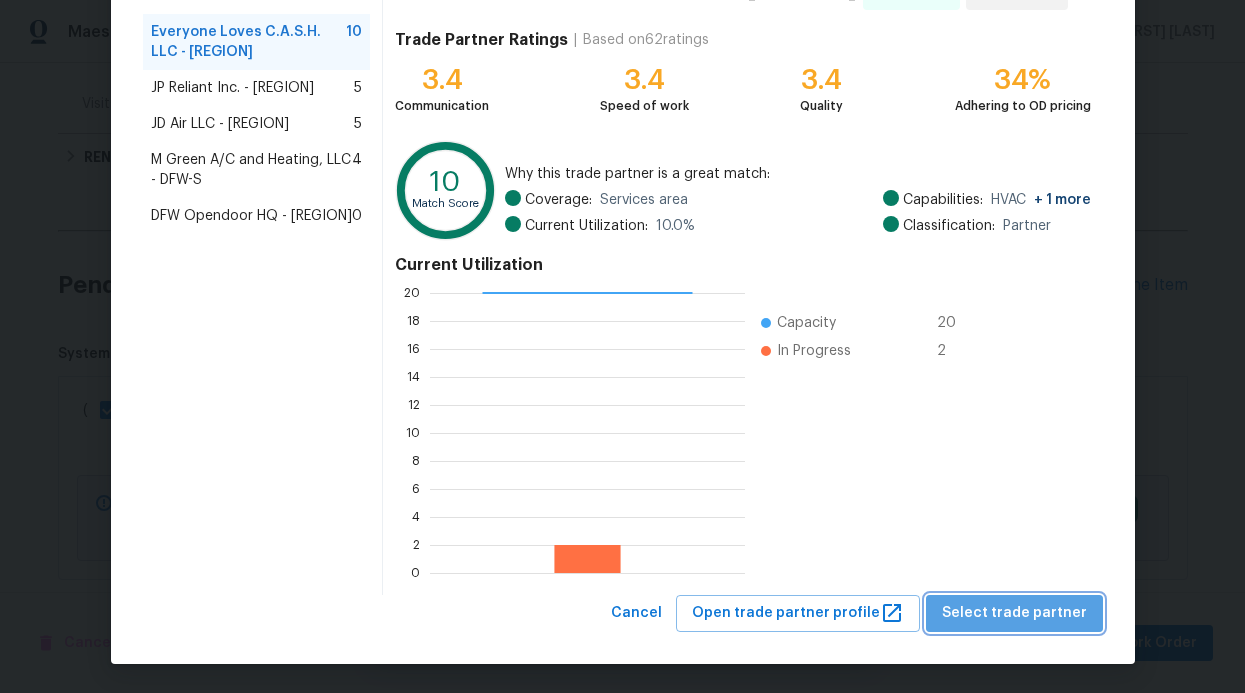 click on "Select trade partner" at bounding box center (1014, 613) 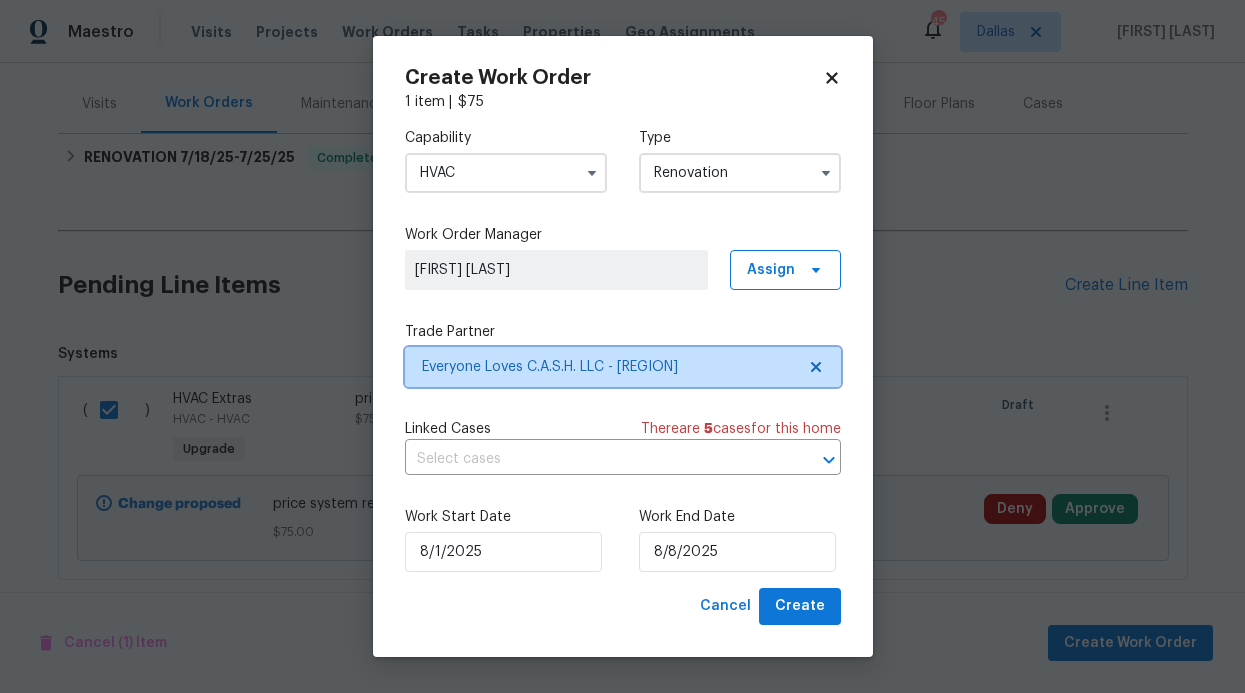 scroll, scrollTop: 0, scrollLeft: 0, axis: both 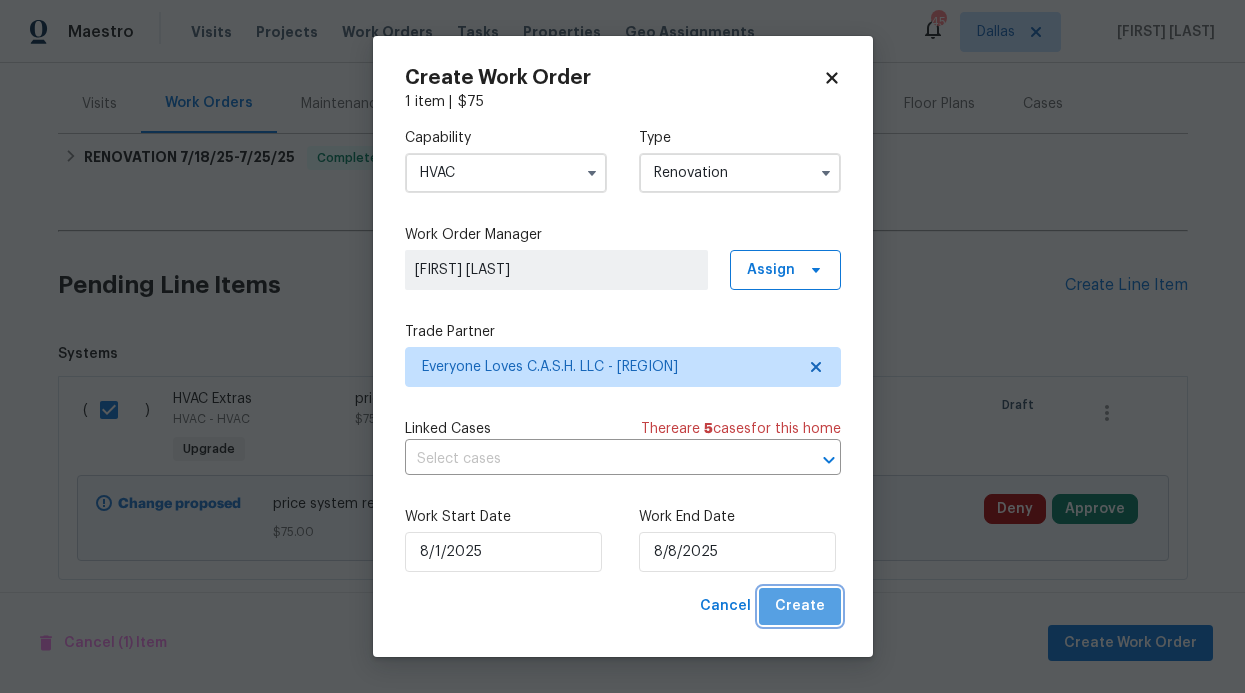 click on "Create" at bounding box center (800, 606) 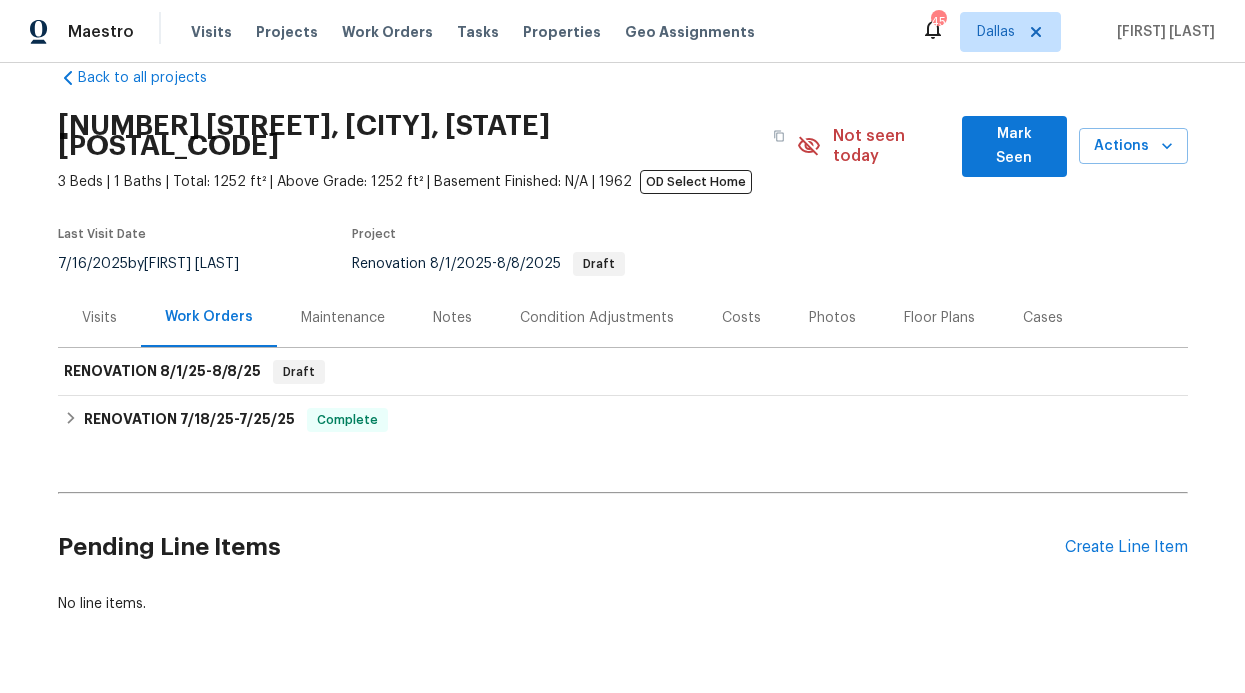 scroll, scrollTop: 87, scrollLeft: 0, axis: vertical 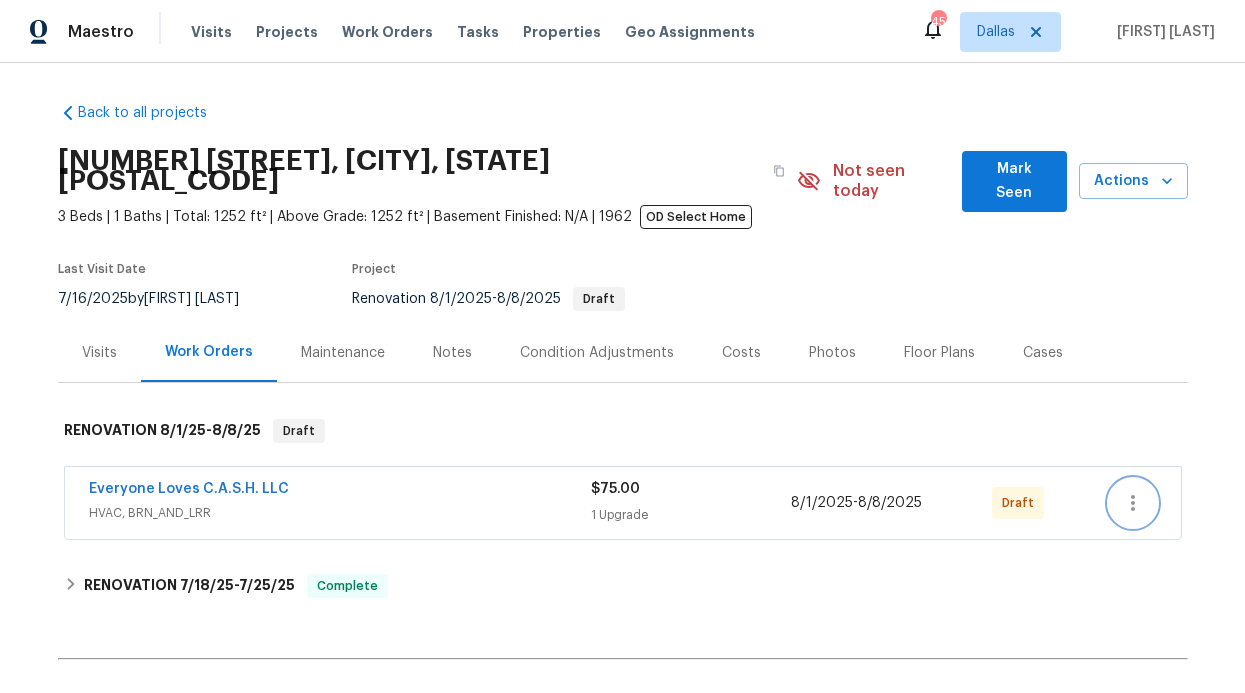 click 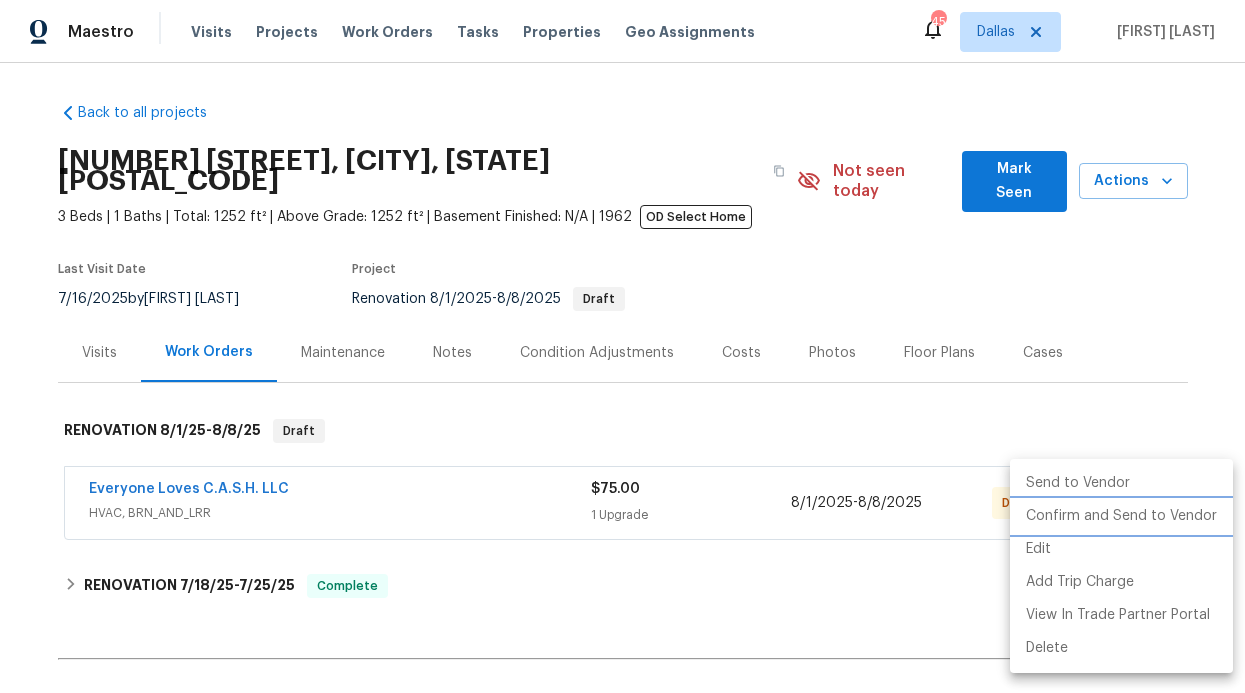 click on "Confirm and Send to Vendor" at bounding box center [1121, 516] 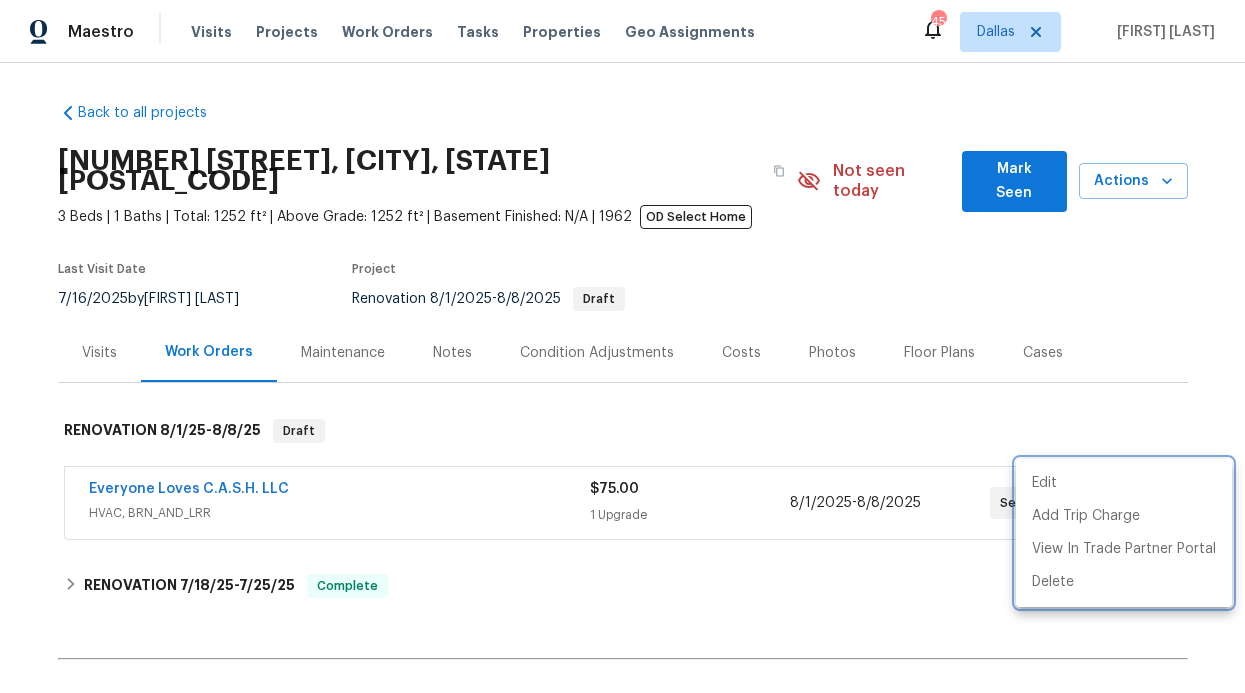 click at bounding box center (622, 346) 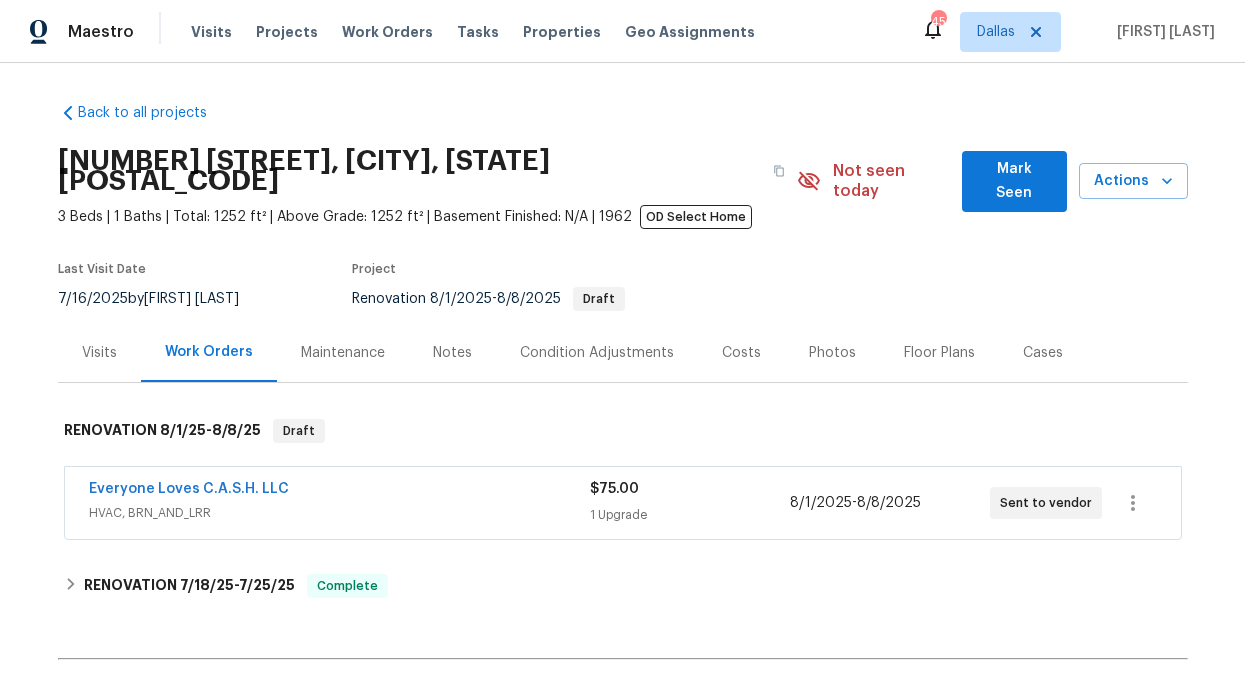 click on "Mark Seen" at bounding box center [1014, 181] 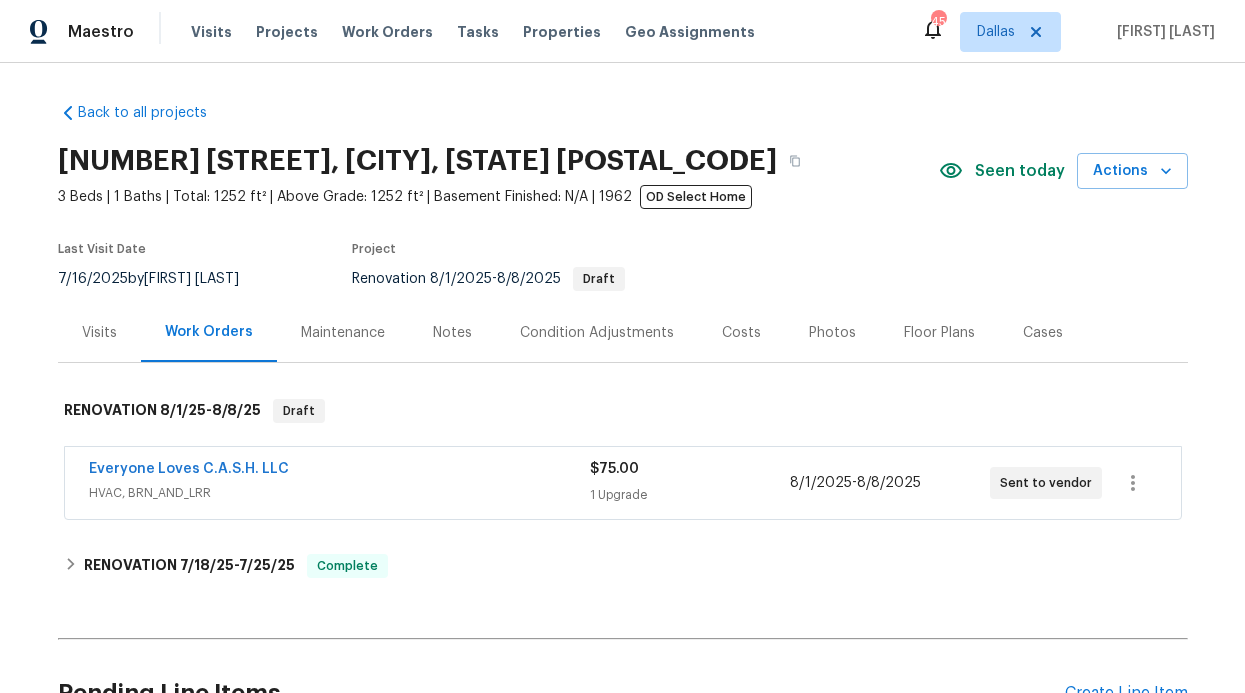 drag, startPoint x: 384, startPoint y: 330, endPoint x: 391, endPoint y: 341, distance: 13.038404 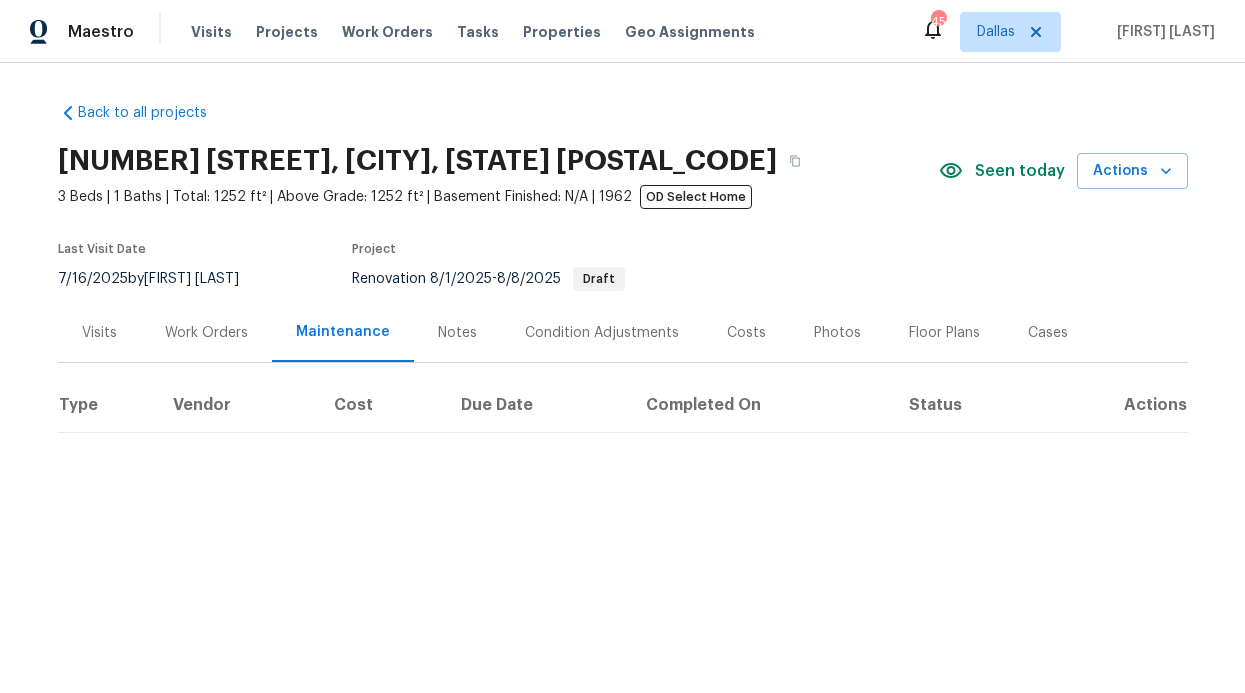 click on "Notes" at bounding box center (457, 333) 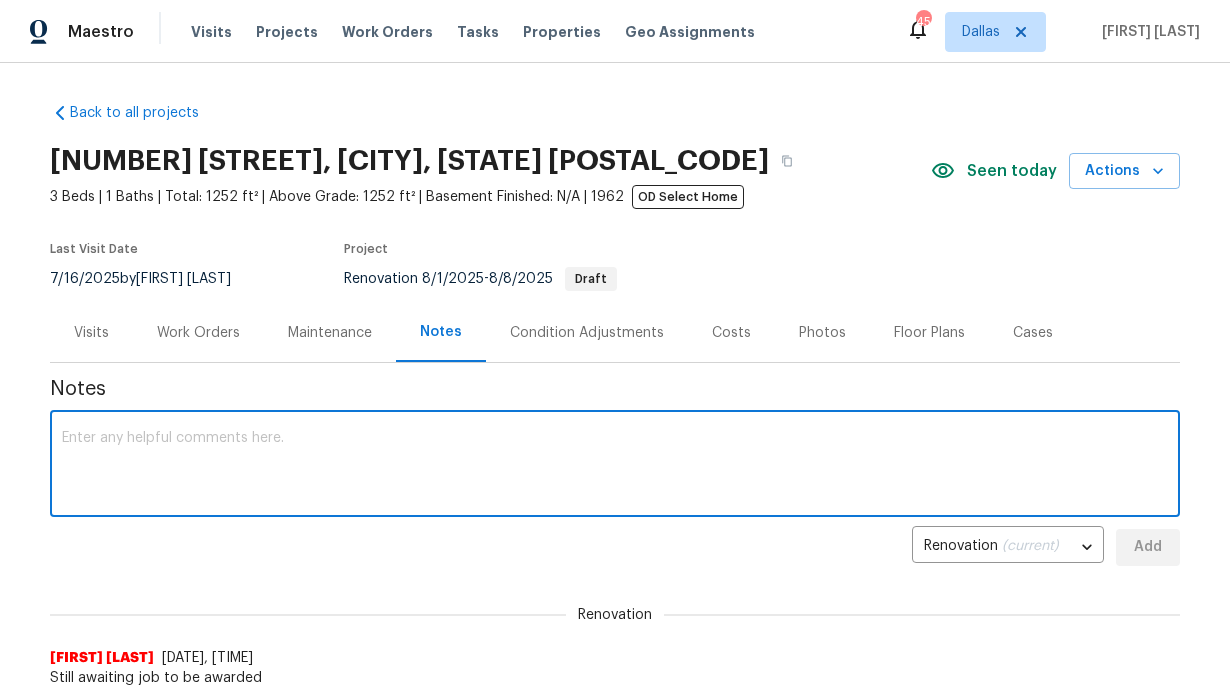 click at bounding box center (615, 466) 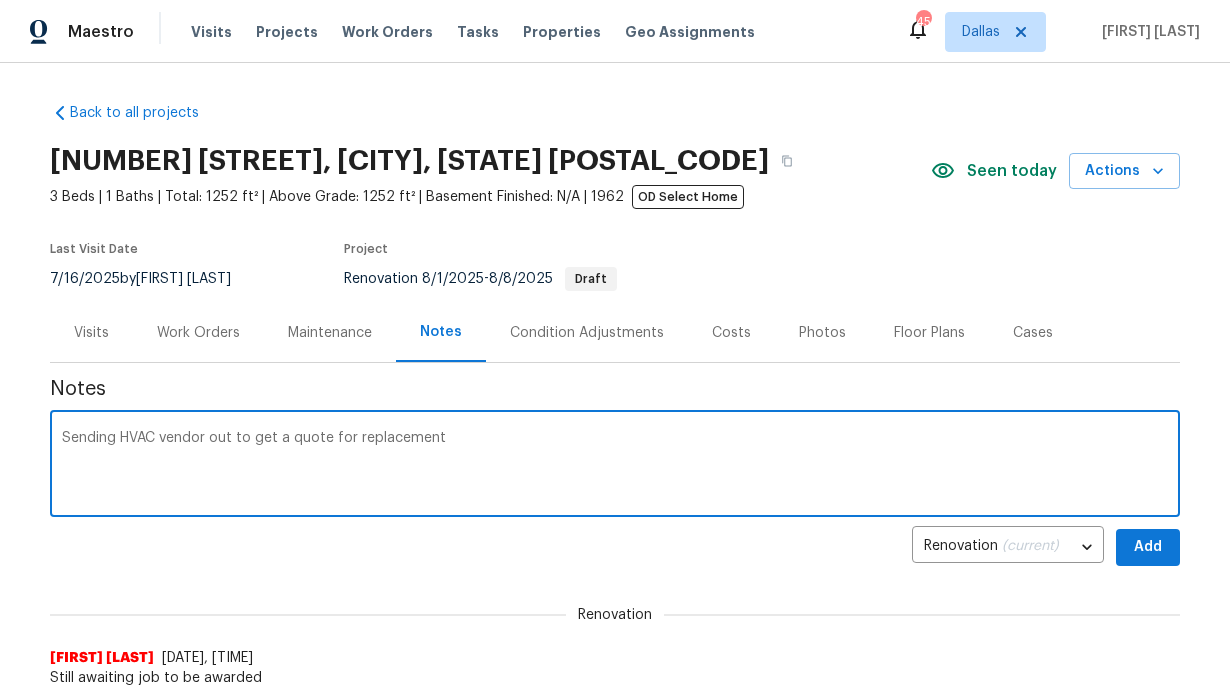 type on "Sending HVAC vendor out to get a quote for replacement" 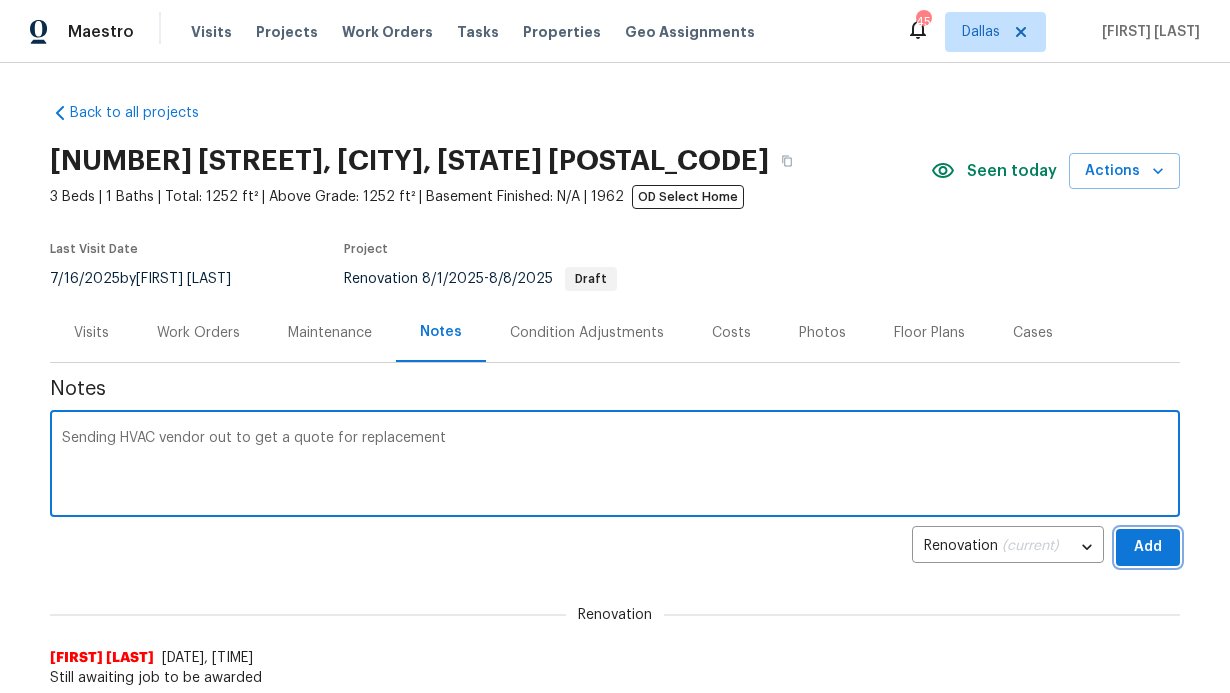 click on "Add" at bounding box center [1148, 547] 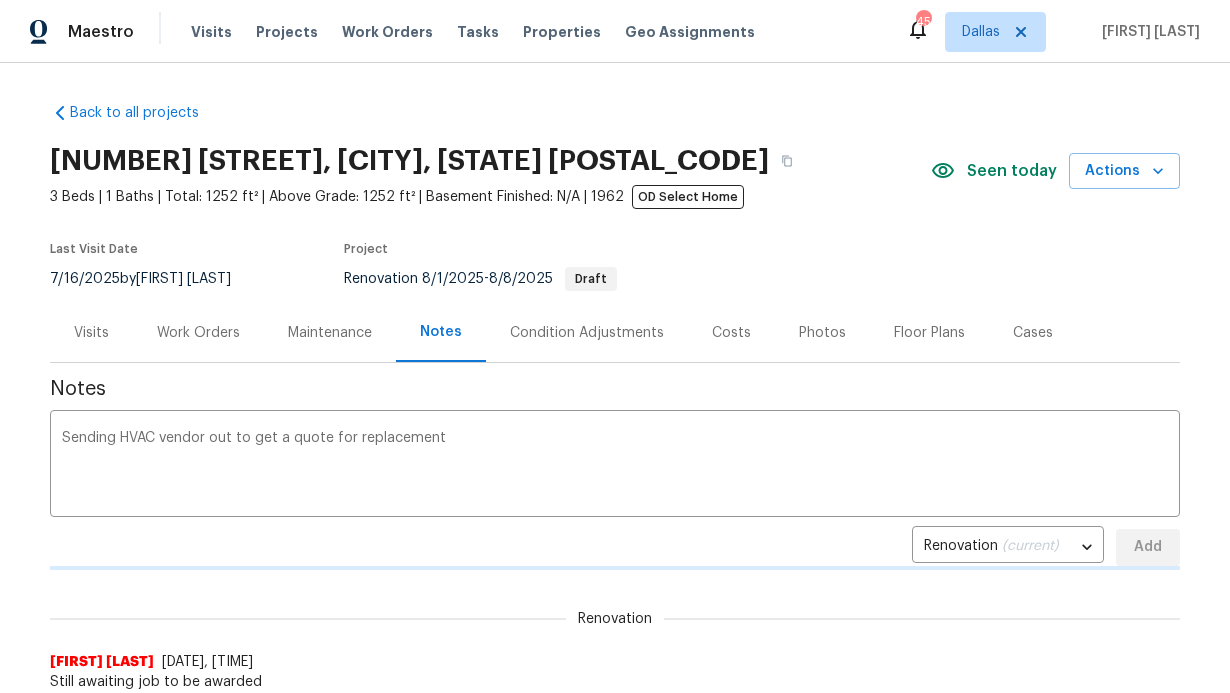 type 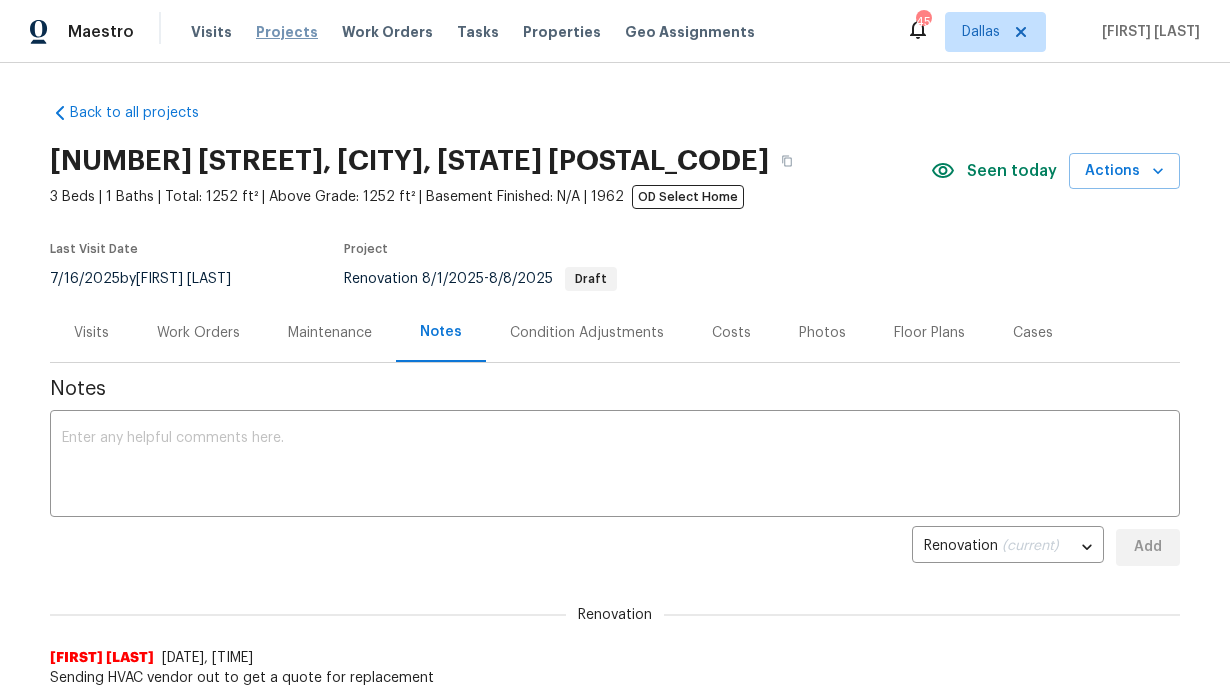 click on "Projects" at bounding box center (287, 32) 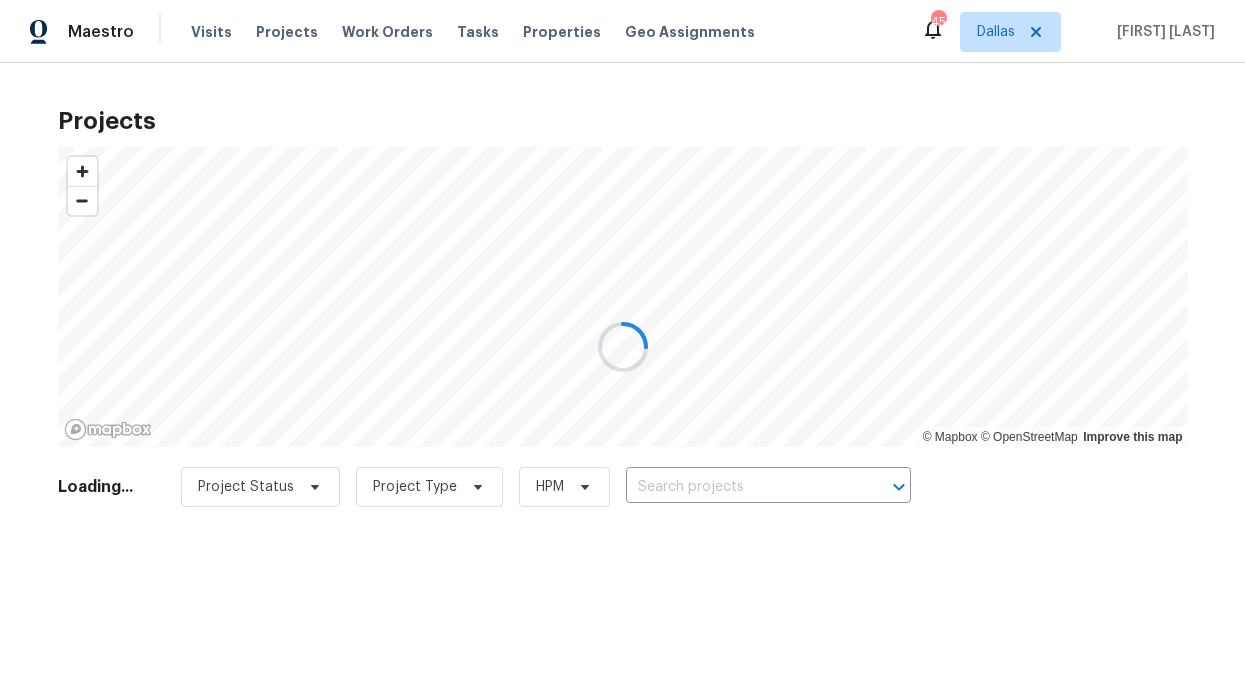 click at bounding box center [622, 346] 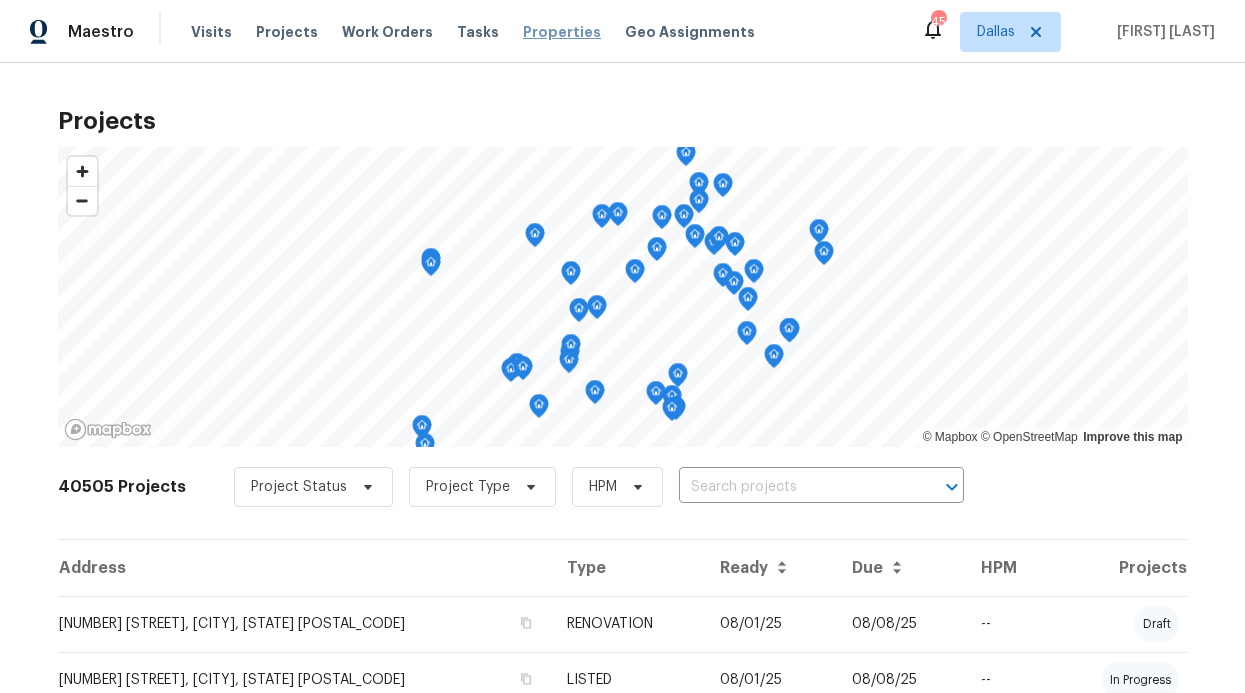 click on "Properties" at bounding box center [562, 32] 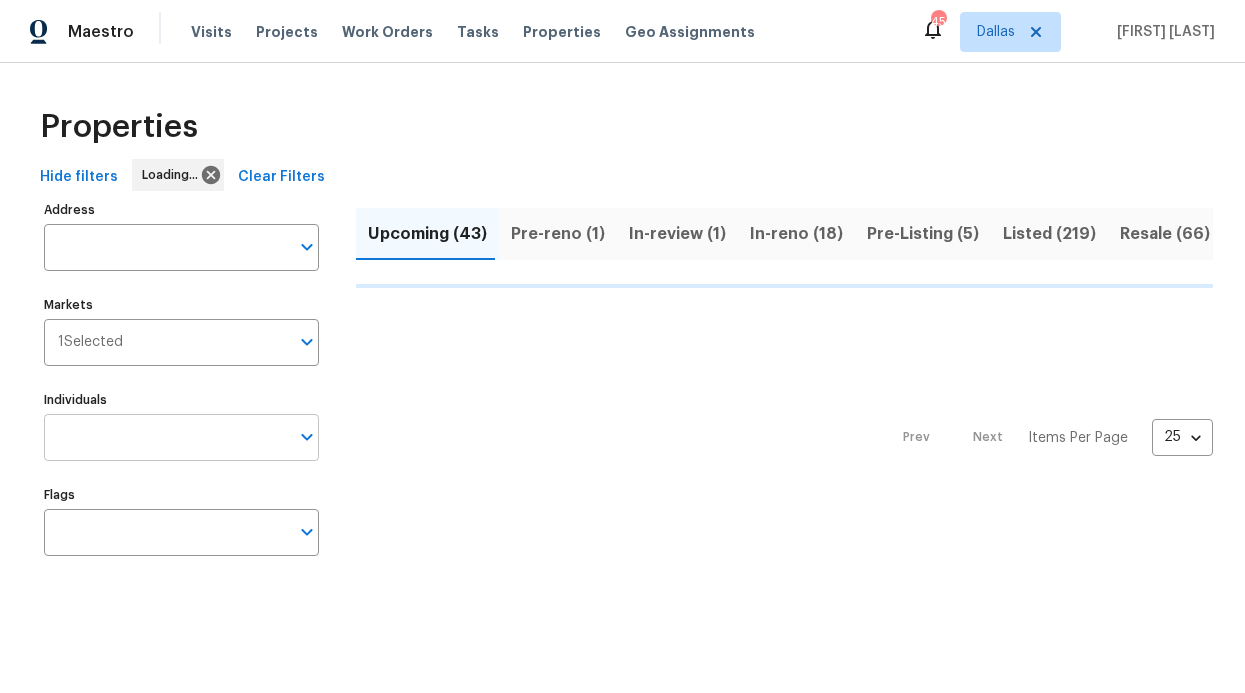 click on "Individuals" at bounding box center (166, 437) 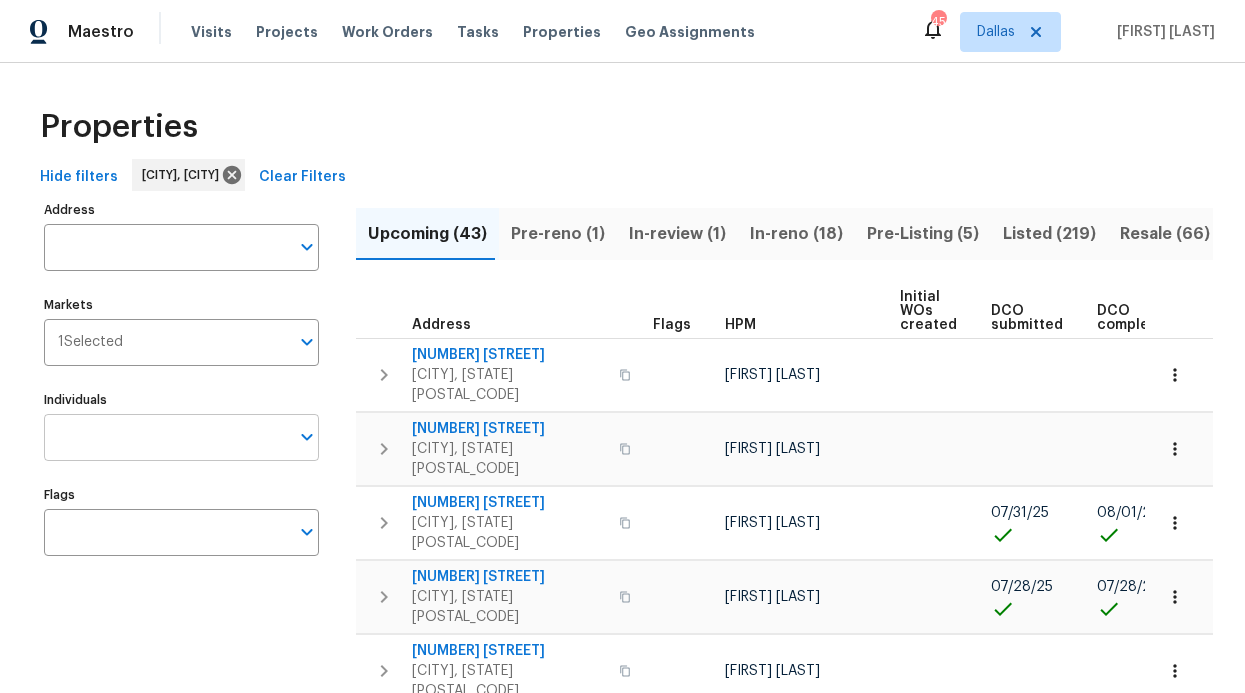 click on "Individuals" at bounding box center [166, 437] 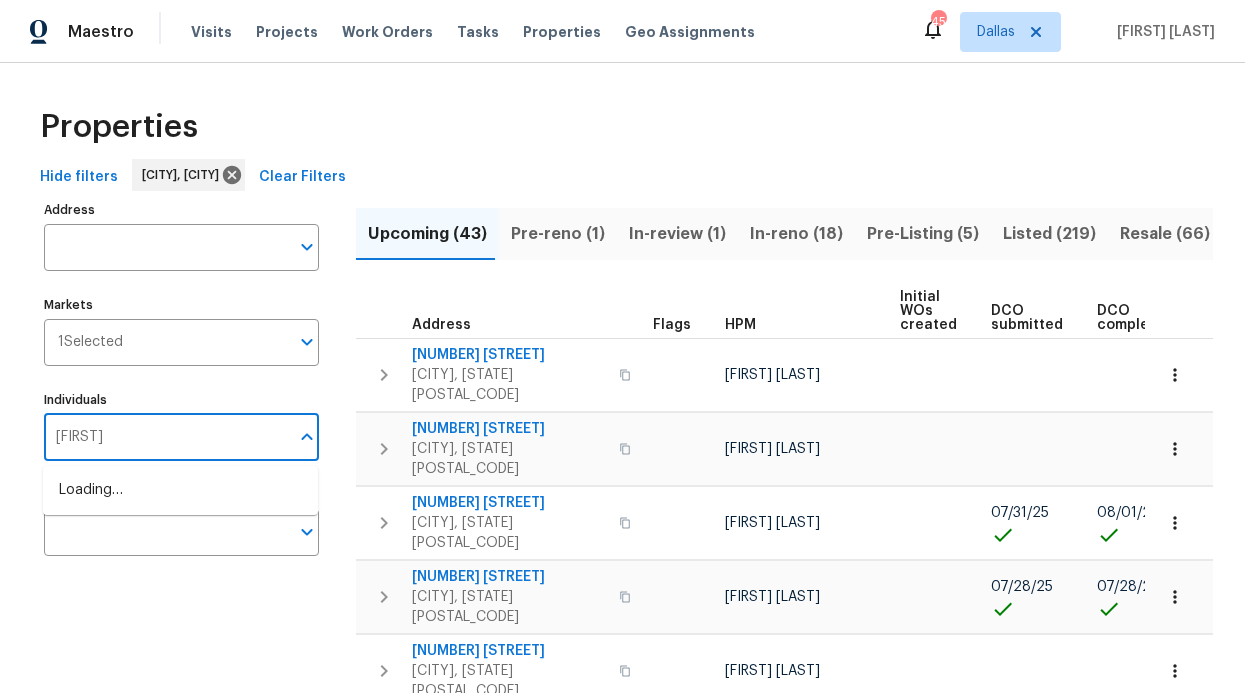 type on "Ronderrick" 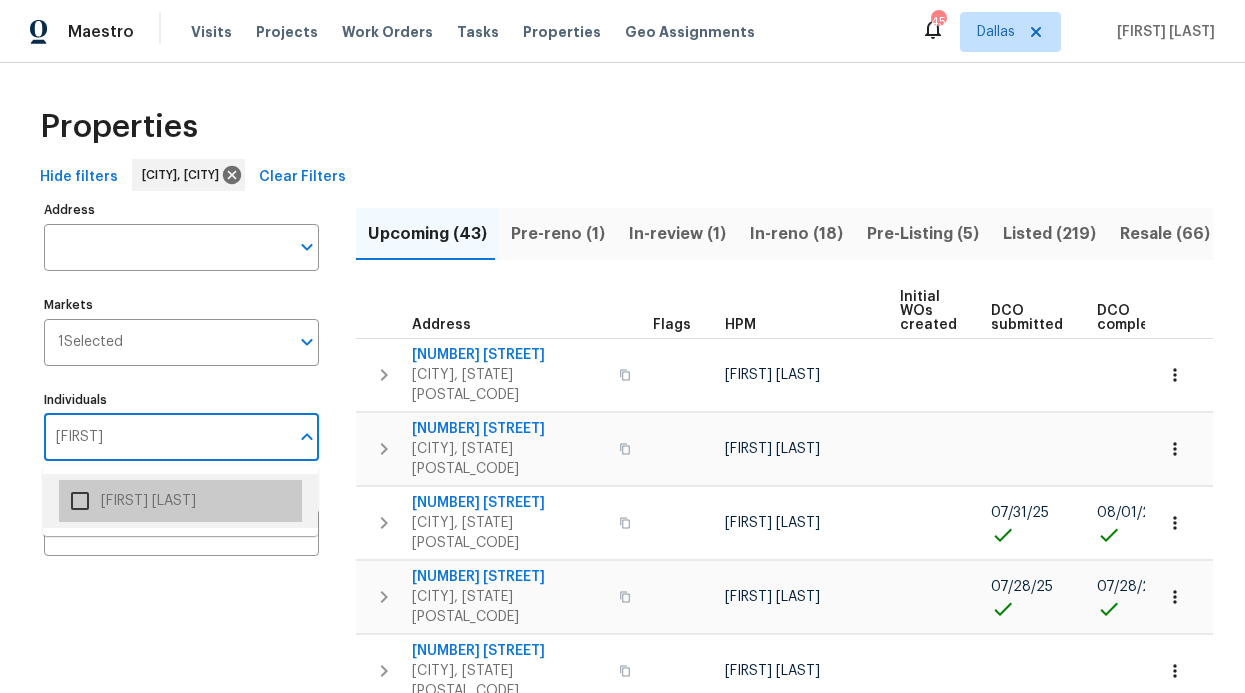 click on "[FIRST] [LAST]" at bounding box center (180, 501) 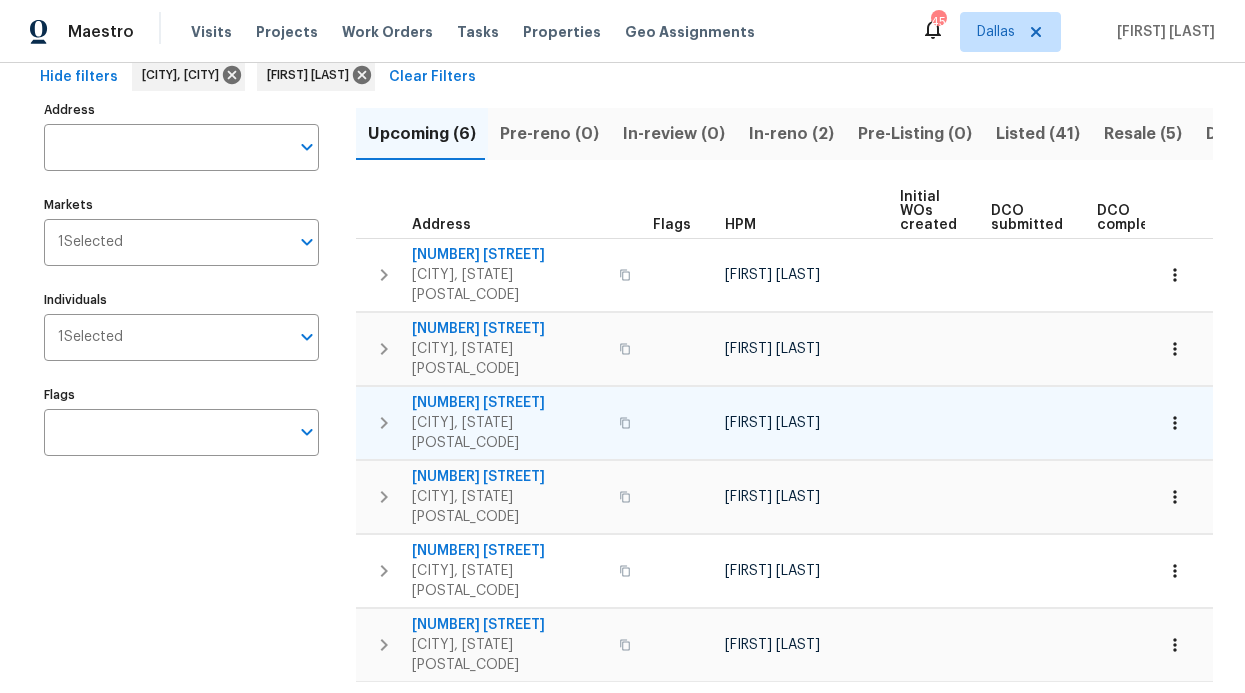 scroll, scrollTop: 67, scrollLeft: 0, axis: vertical 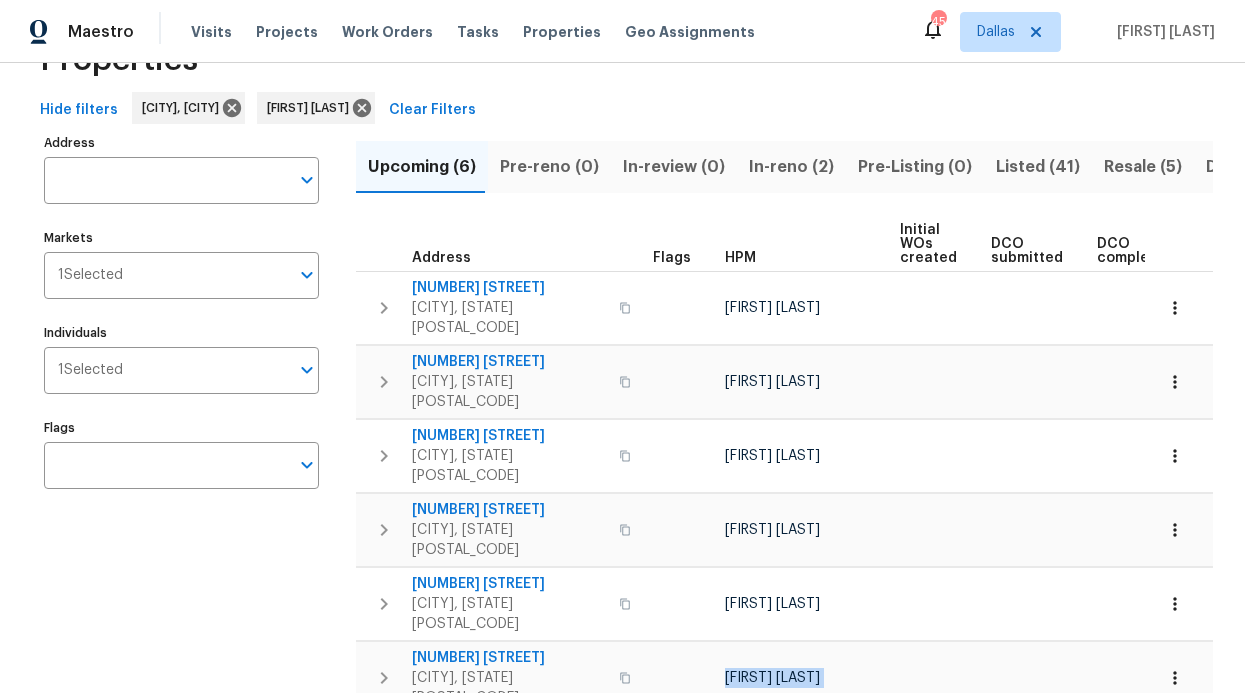 drag, startPoint x: 605, startPoint y: 617, endPoint x: 593, endPoint y: 659, distance: 43.68066 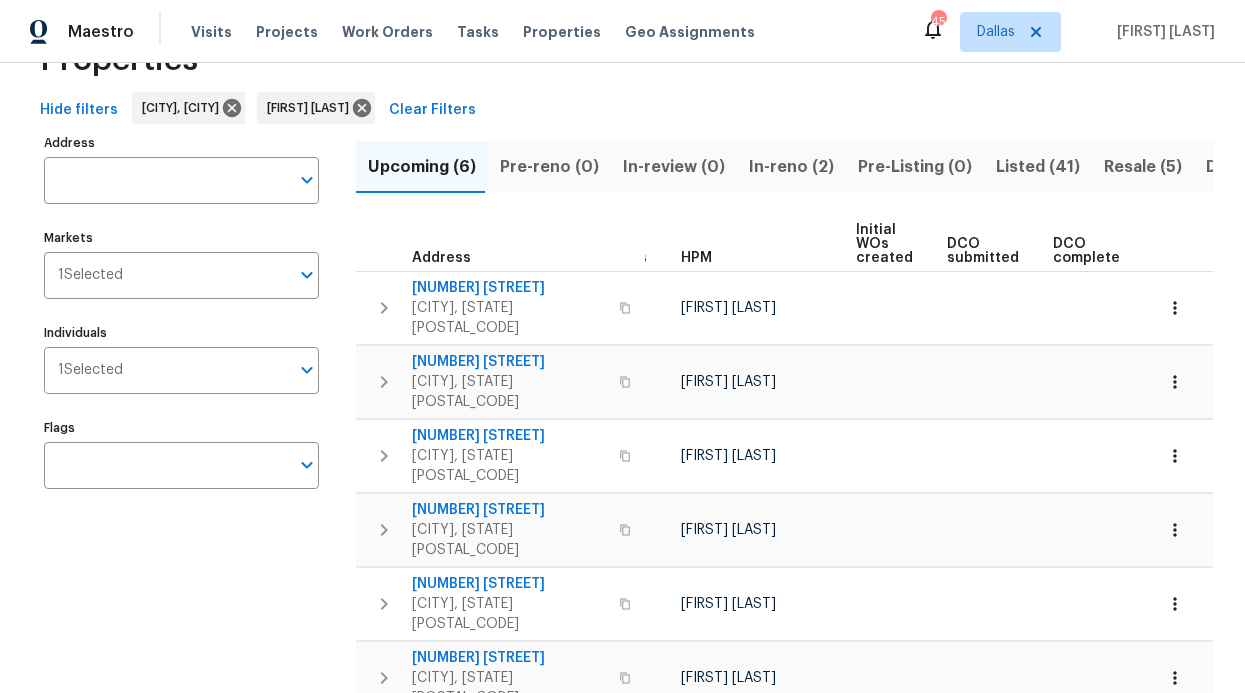 scroll, scrollTop: 0, scrollLeft: 0, axis: both 